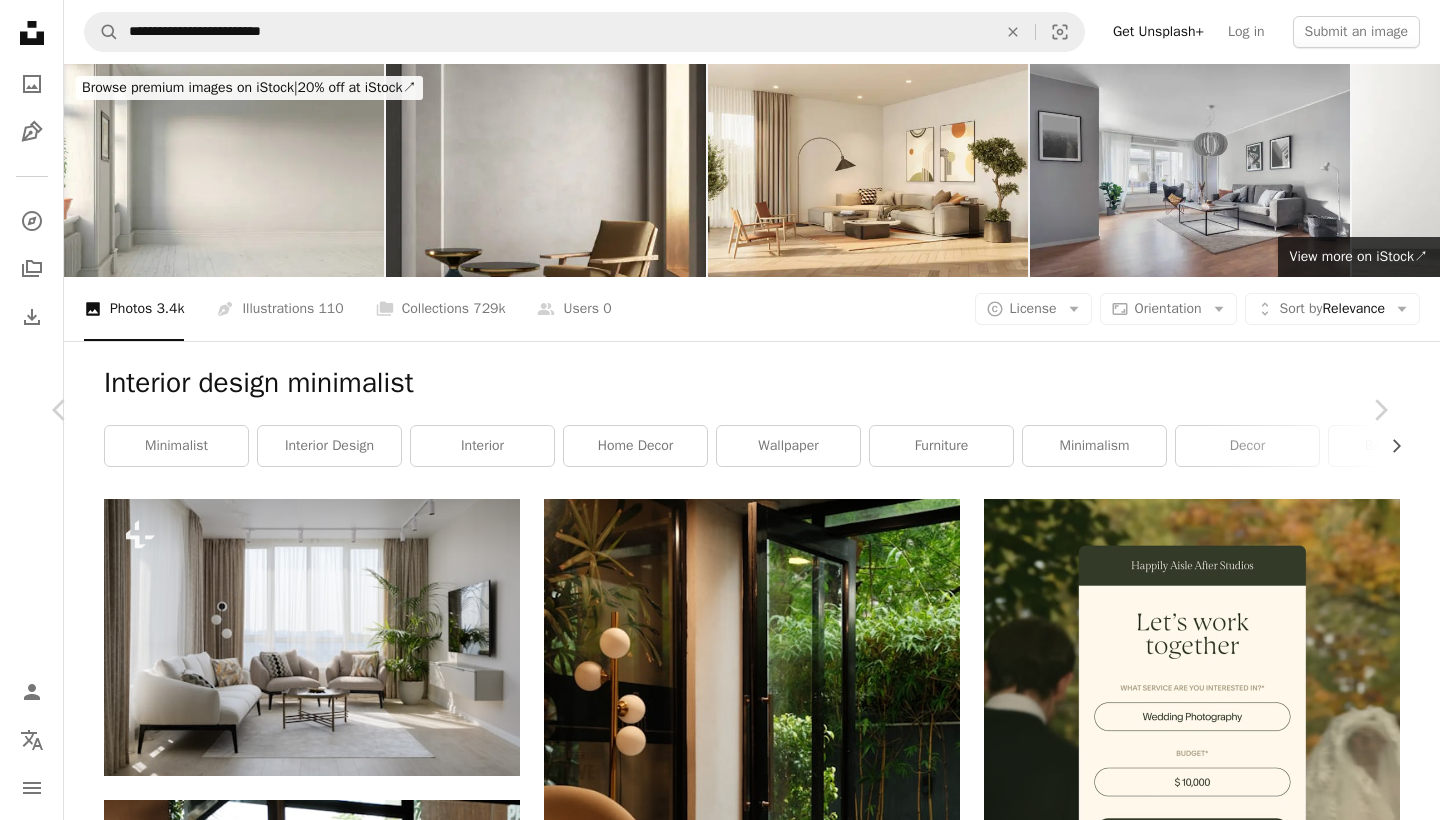scroll, scrollTop: 42204, scrollLeft: 0, axis: vertical 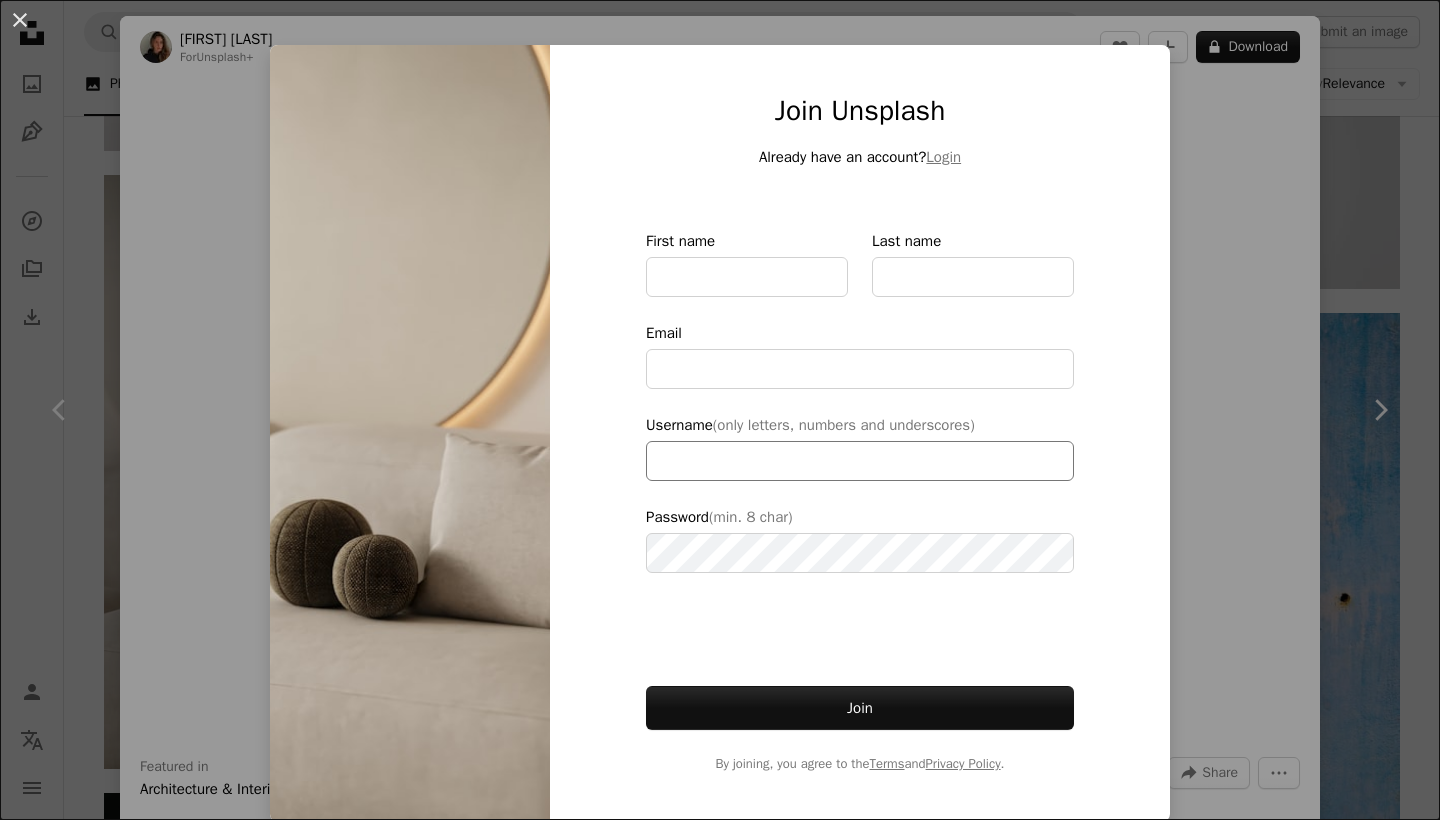 type on "**********" 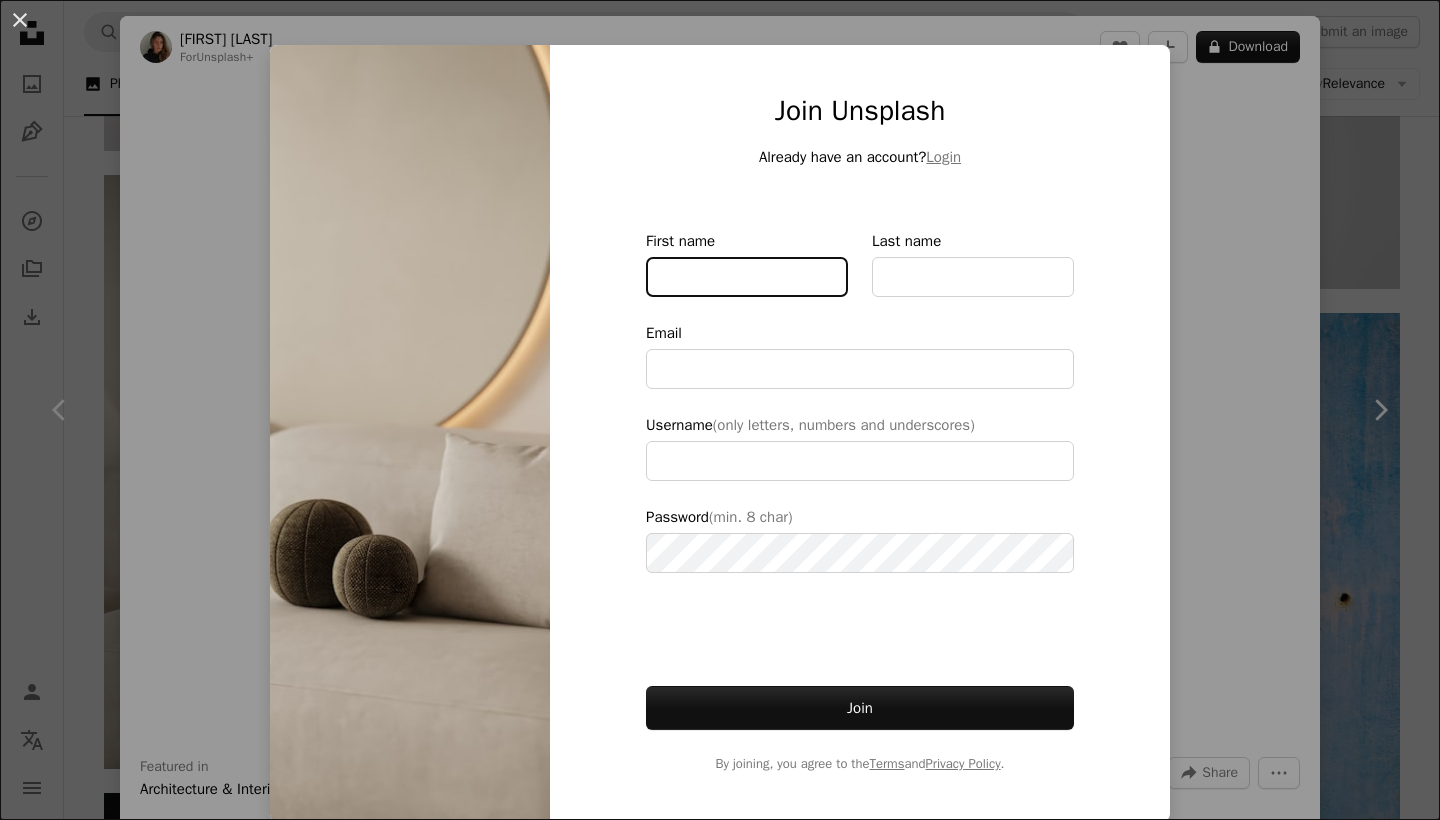 click on "First name" at bounding box center (747, 277) 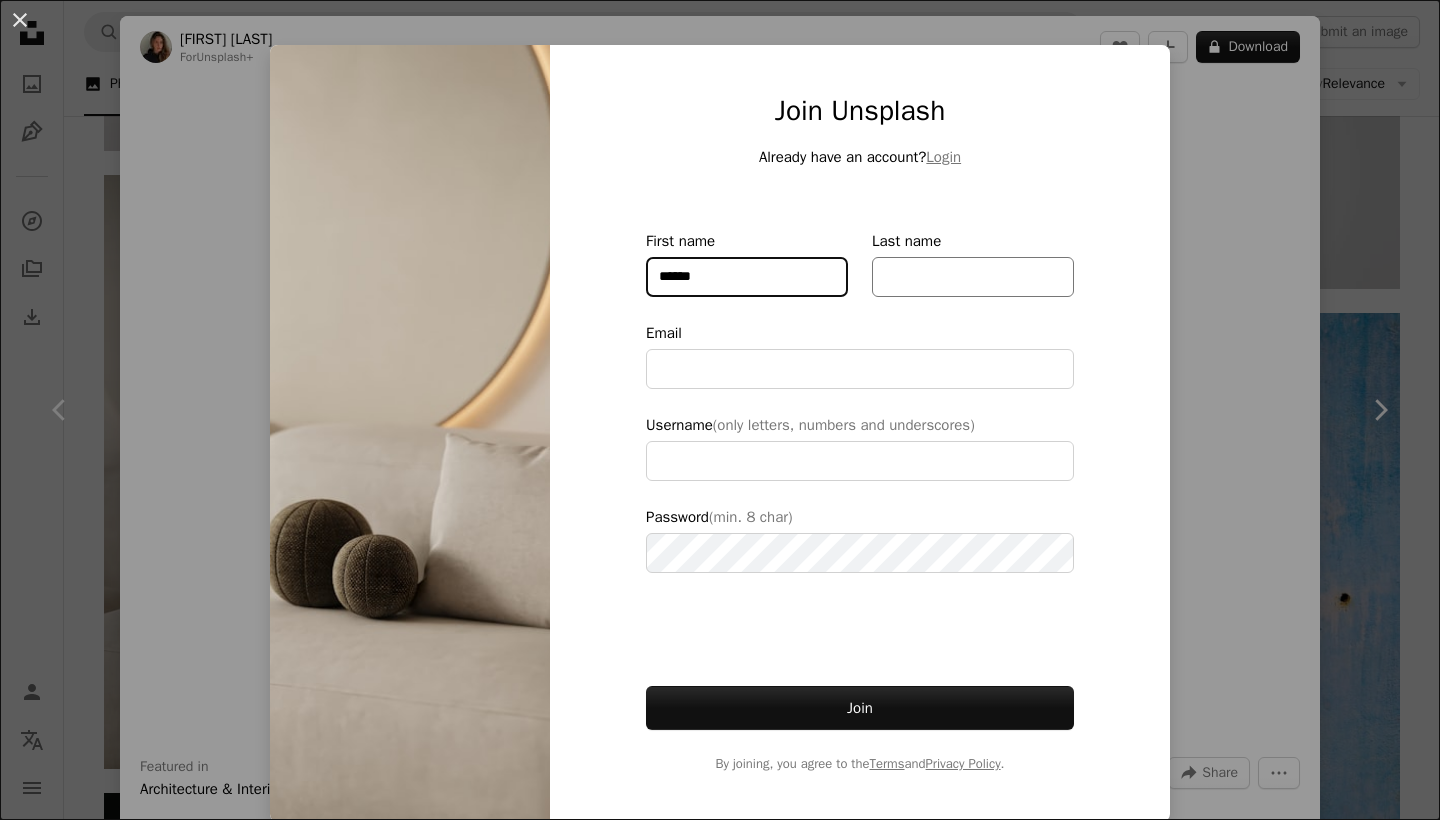 type on "******" 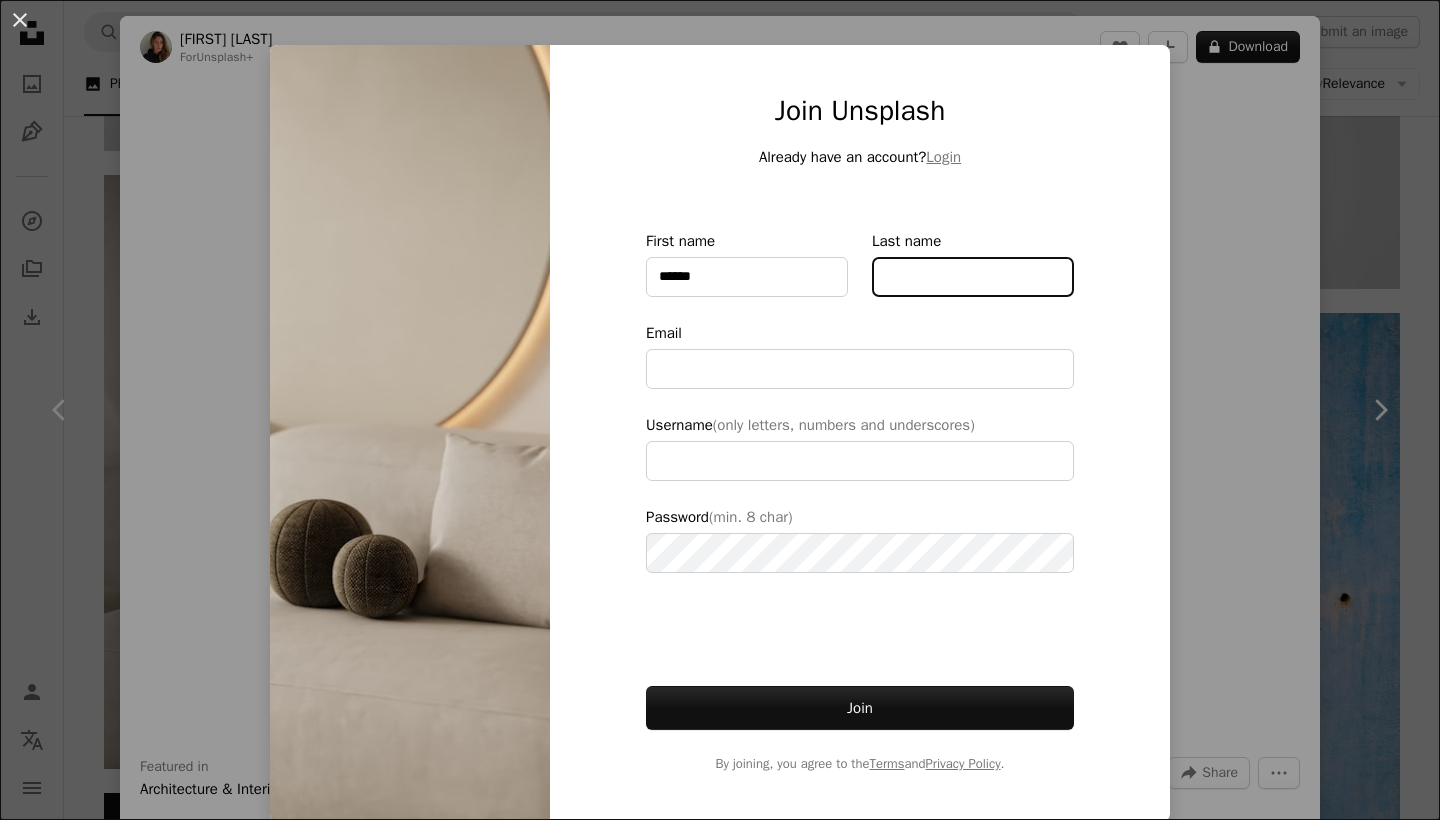 click on "Last name" at bounding box center [973, 277] 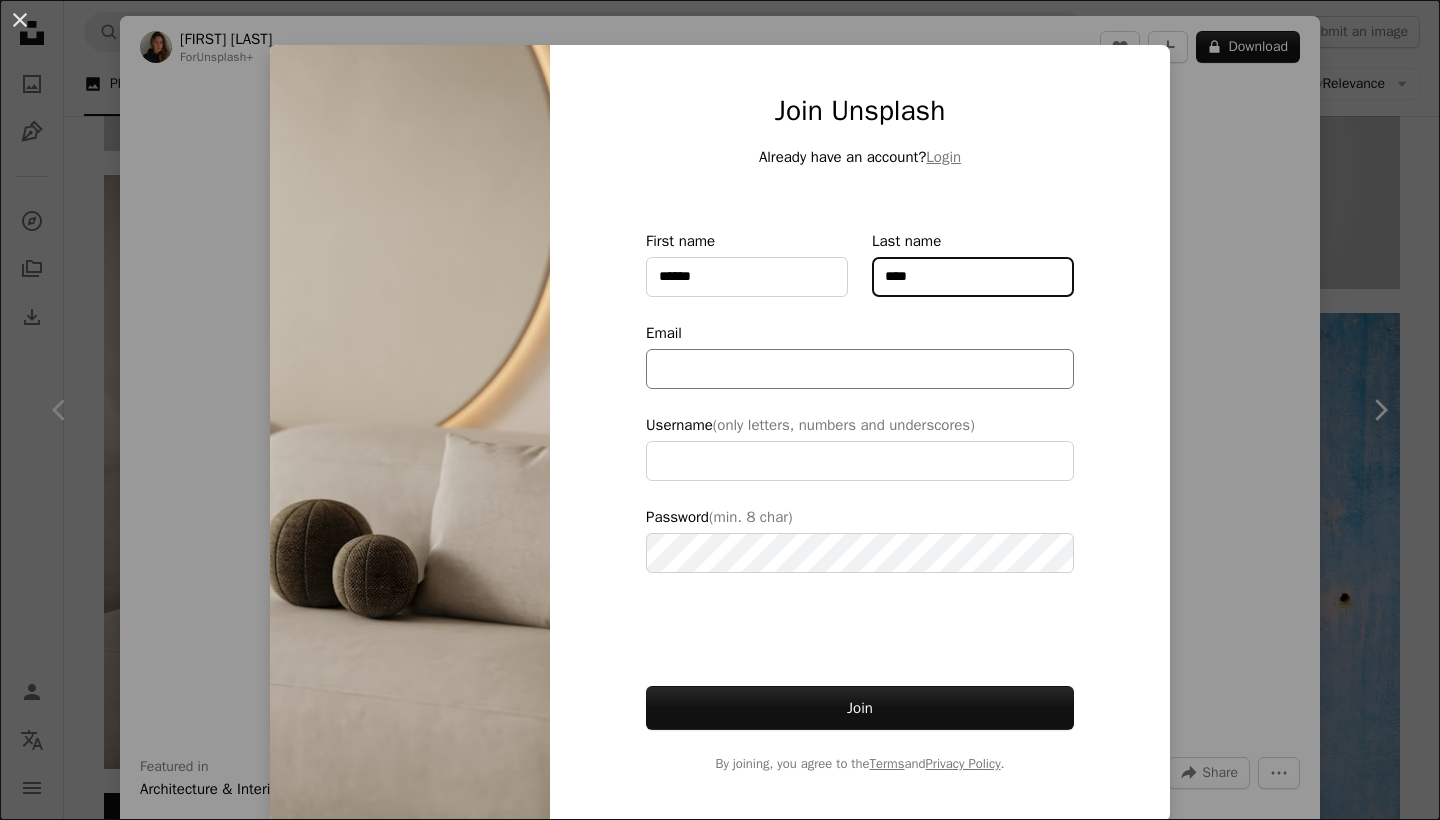 type on "****" 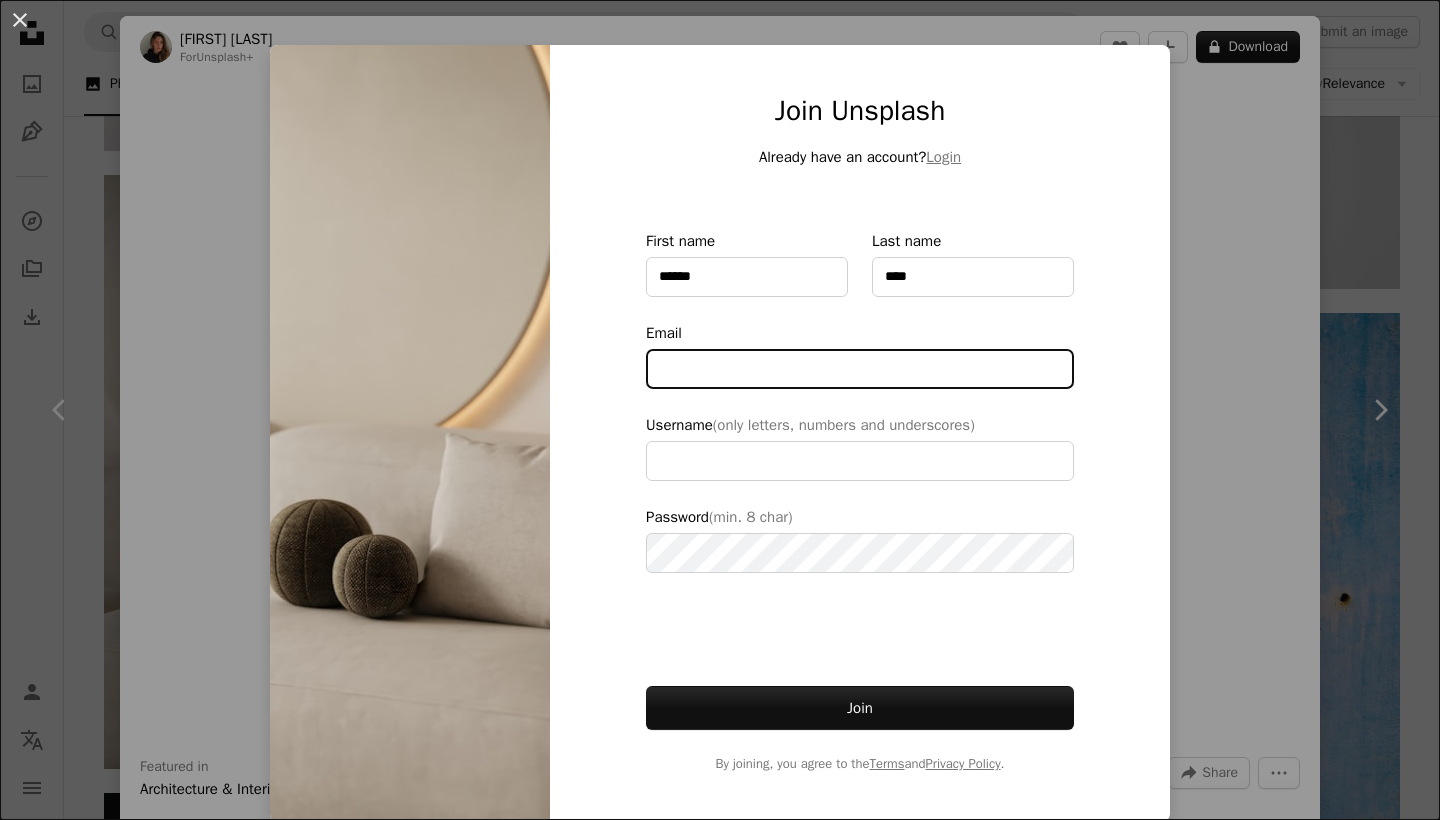 click on "Email" at bounding box center (860, 369) 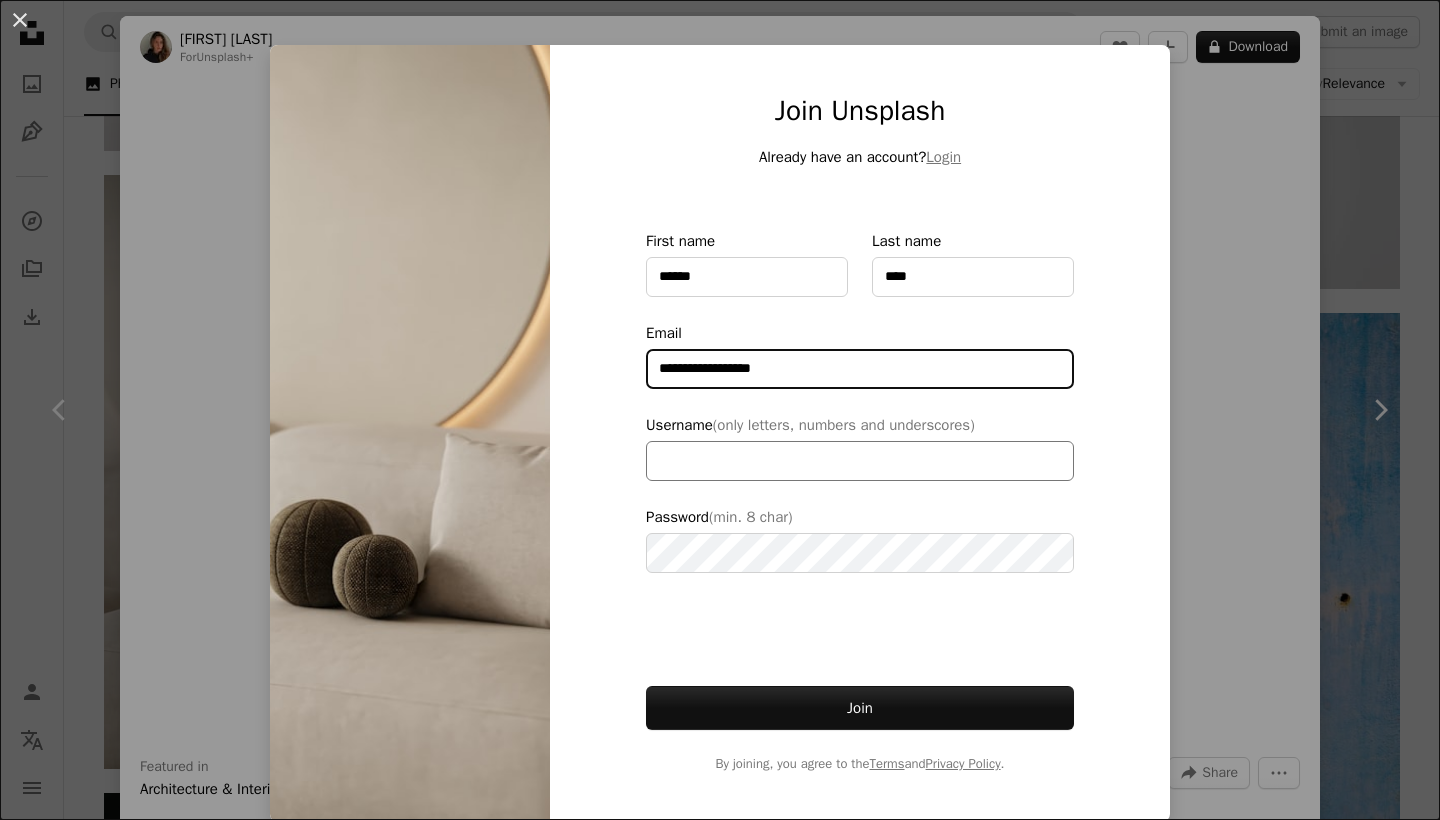 type on "**********" 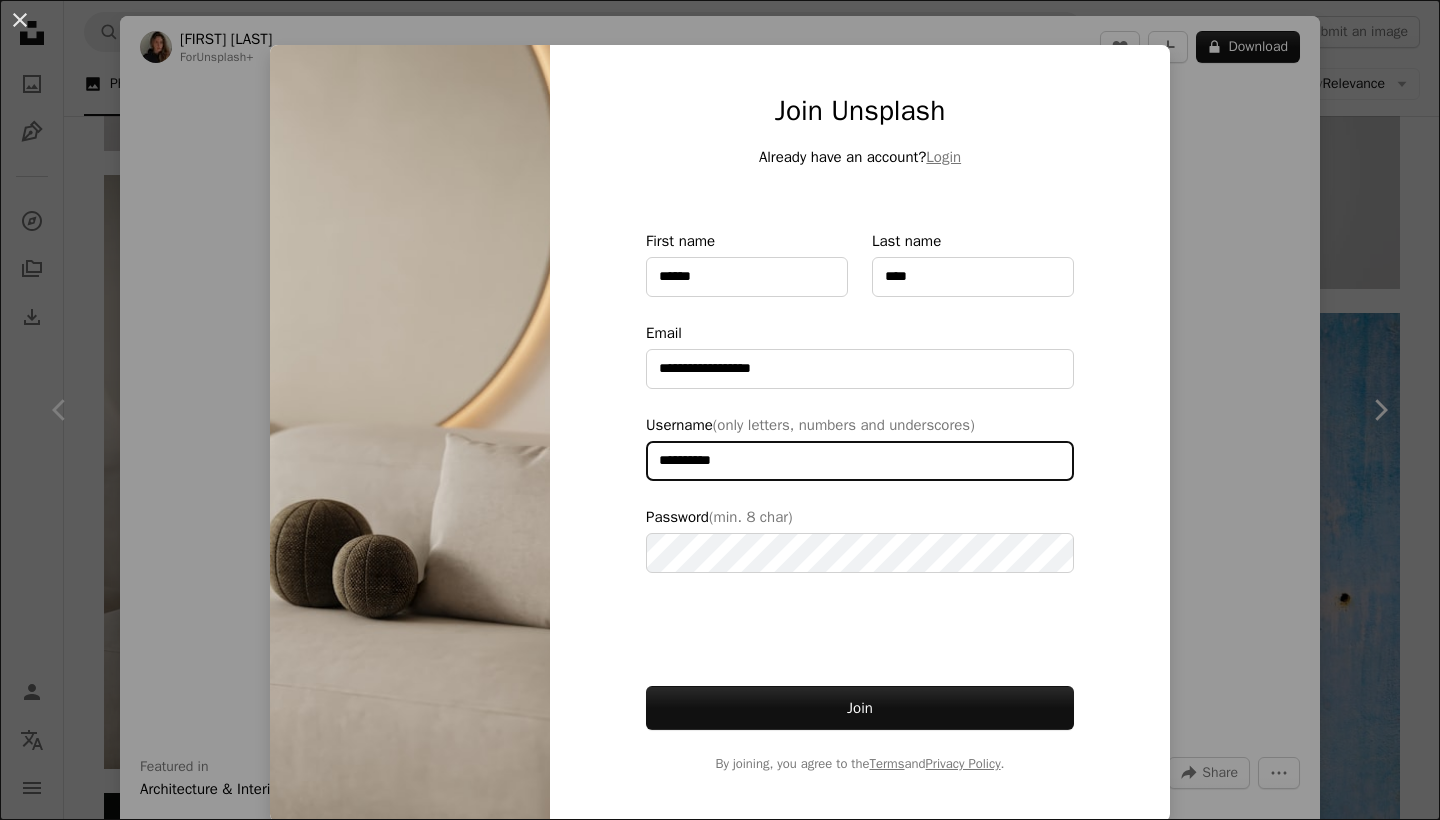 type on "**********" 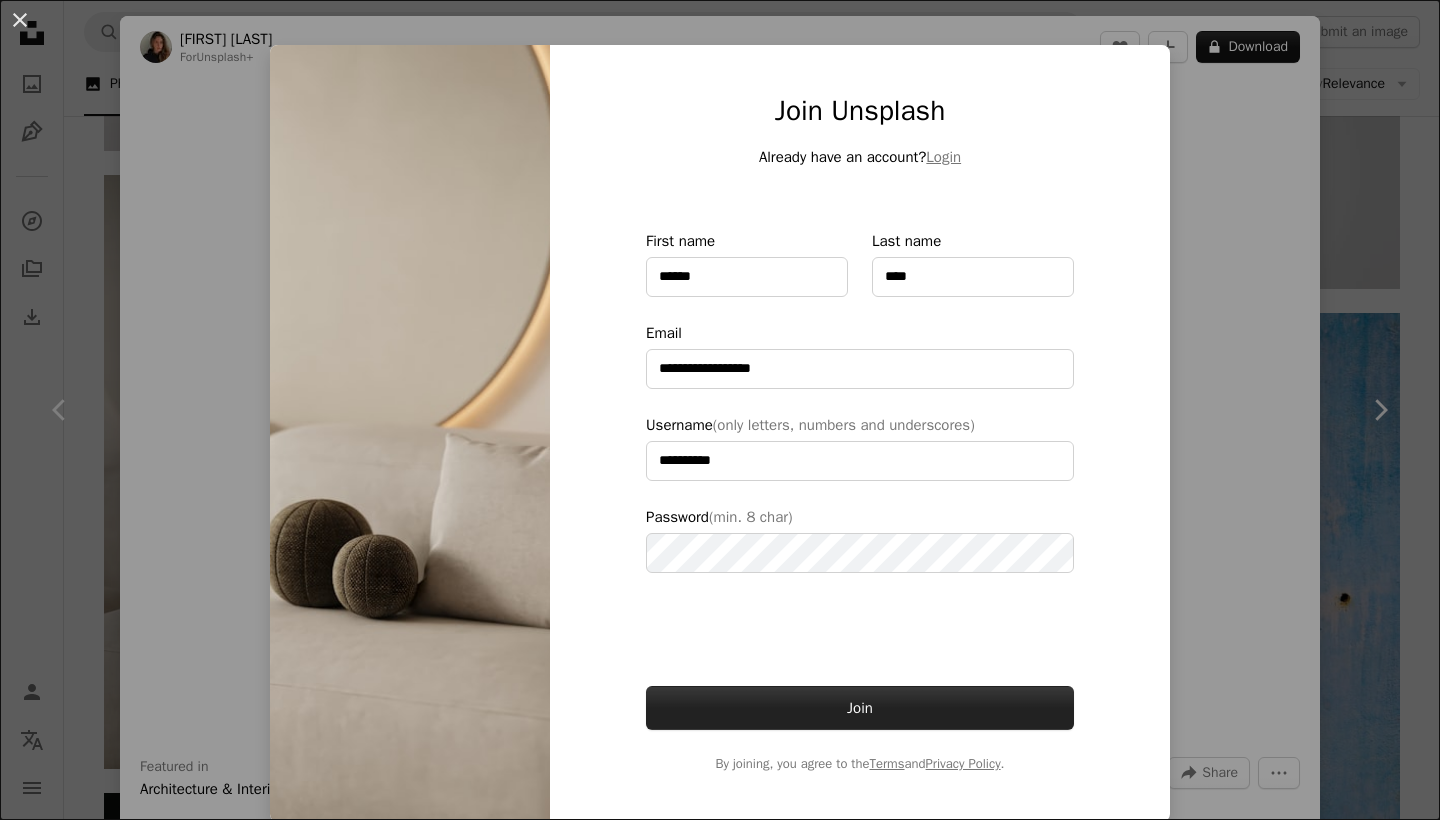 click on "Join" at bounding box center (860, 708) 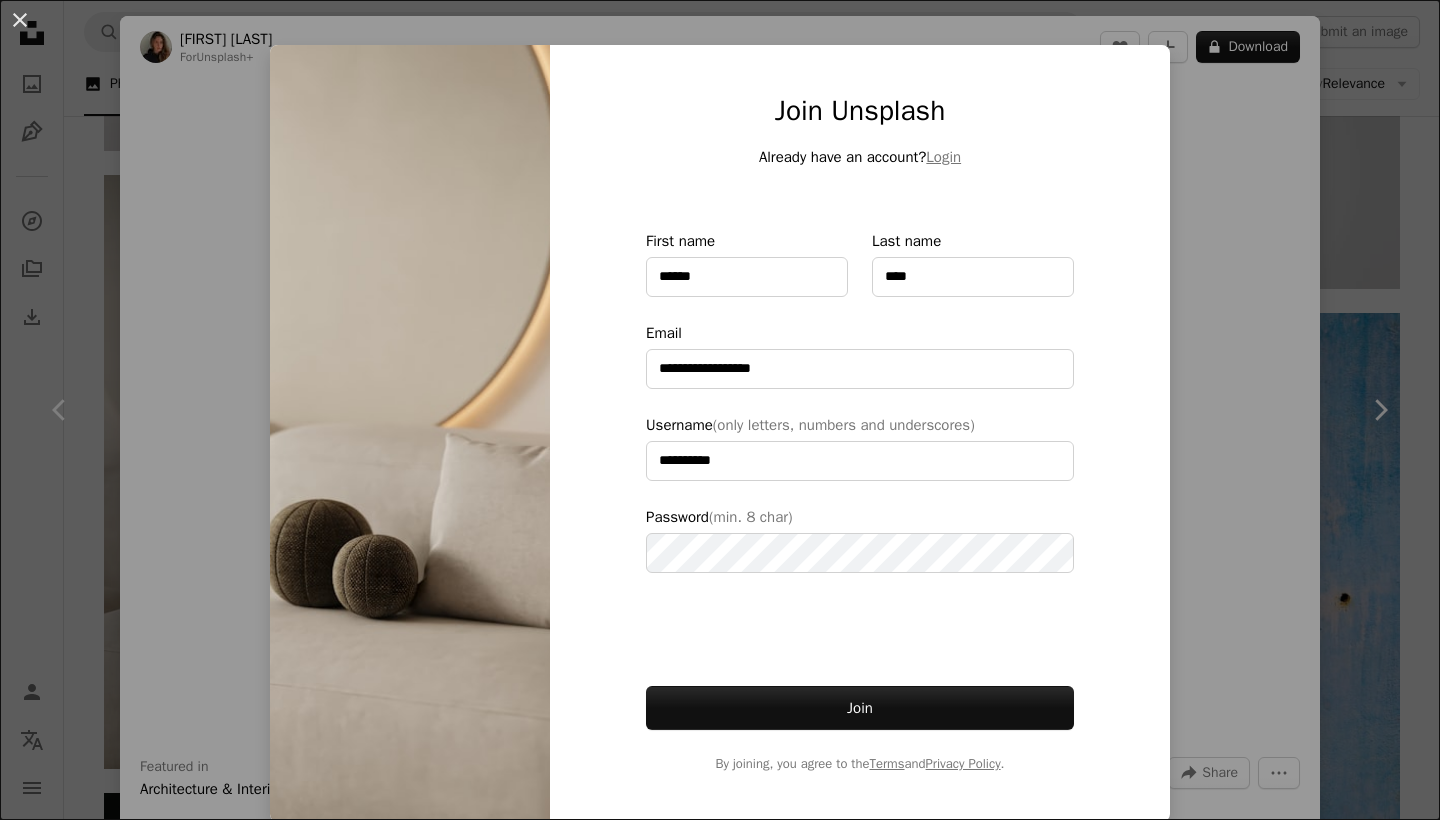 click on "**********" at bounding box center [720, 410] 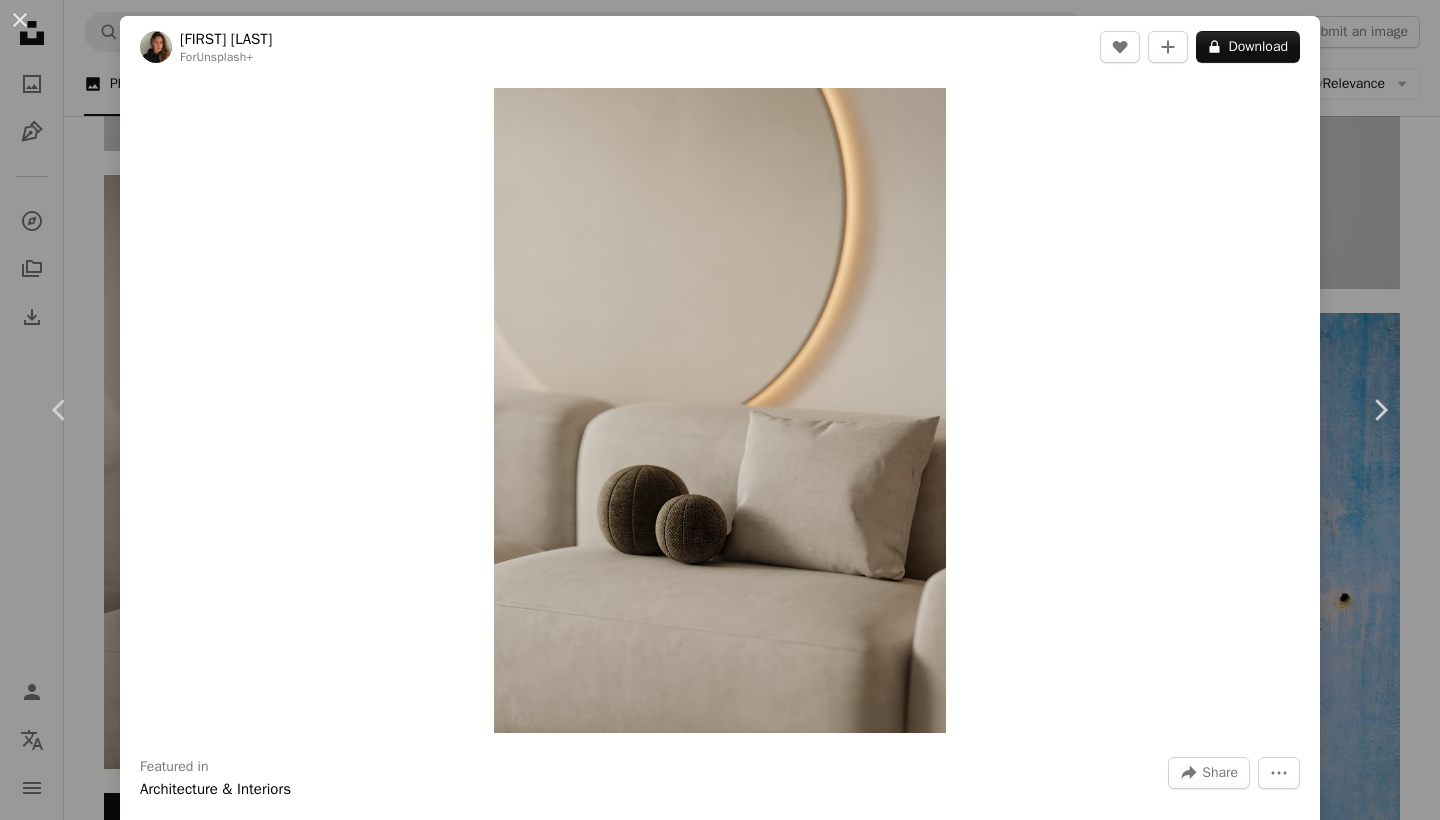 click on "[FIRST] [LAST] For  Unsplash+ A heart A plus sign A lock Download Zoom in Featured in Architecture & Interiors A forward-right arrow Share More Actions Calendar outlined Published on  January 17, 2024 Safety Licensed under the  Unsplash+ License interior design living room interior minimalist sofa mirror home interior couch decor pillow pillows cushion Free stock photos From this series Plus sign for Unsplash+ Related images Plus sign for Unsplash+ A heart A plus sign [FIRST] [LAST] For  Unsplash+ A lock Download Plus sign for Unsplash+ A heart A plus sign [FIRST] [LAST] For  Unsplash+ A lock Download Plus sign for Unsplash+ A heart A plus sign [FIRST] [LAST] For  Unsplash+ A lock Download Plus sign for Unsplash+ A heart A plus sign [FIRST] [LAST] For  Unsplash+ A lock Download Plus sign for Unsplash+ A heart A plus sign [FIRST] [LAST] For  Unsplash+ A lock Download Plus sign for Unsplash+ A heart A plus sign [FIRST] [LAST] For  Unsplash+ A lock Download A heart" at bounding box center (720, 410) 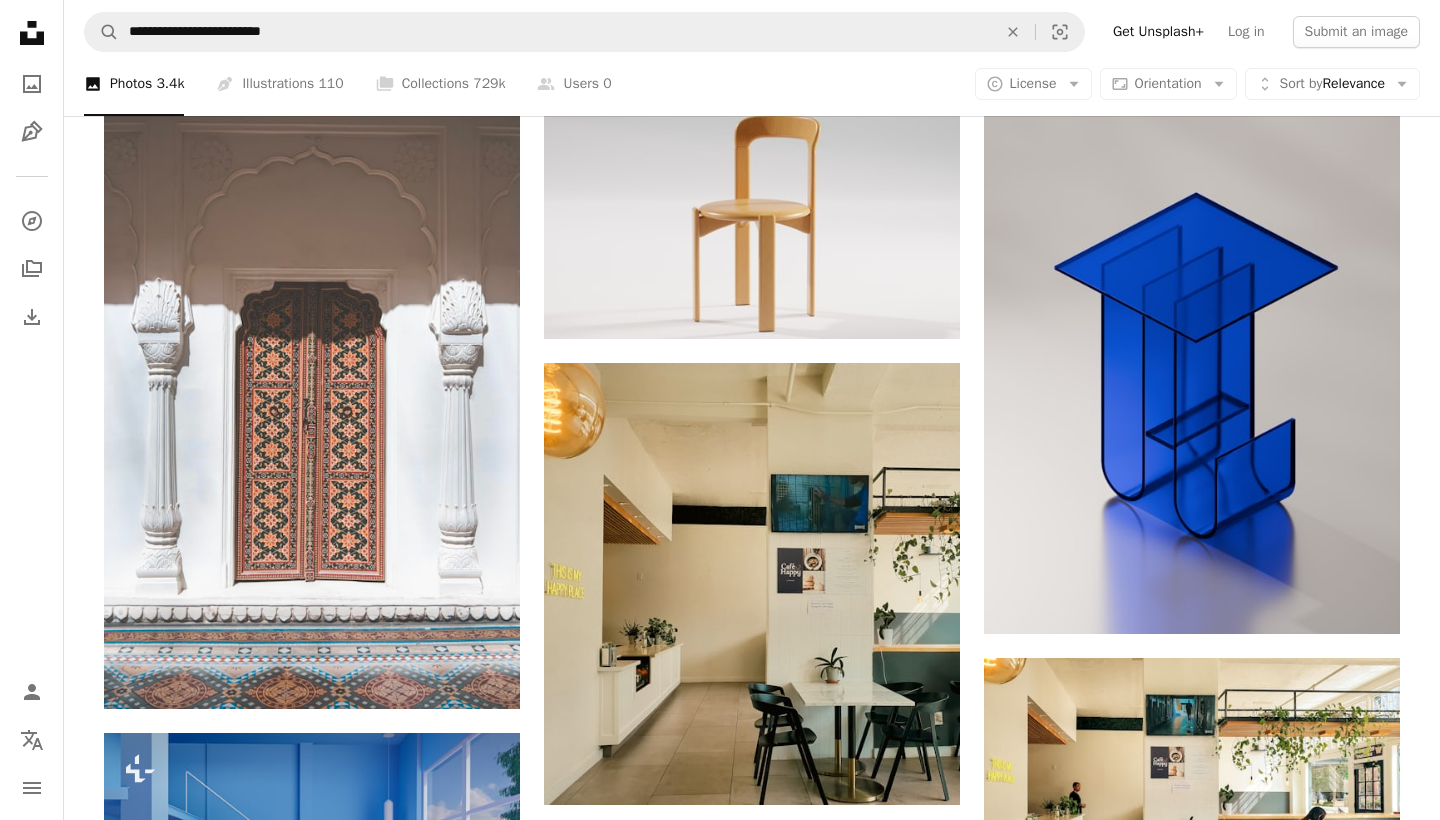 scroll, scrollTop: 72989, scrollLeft: 0, axis: vertical 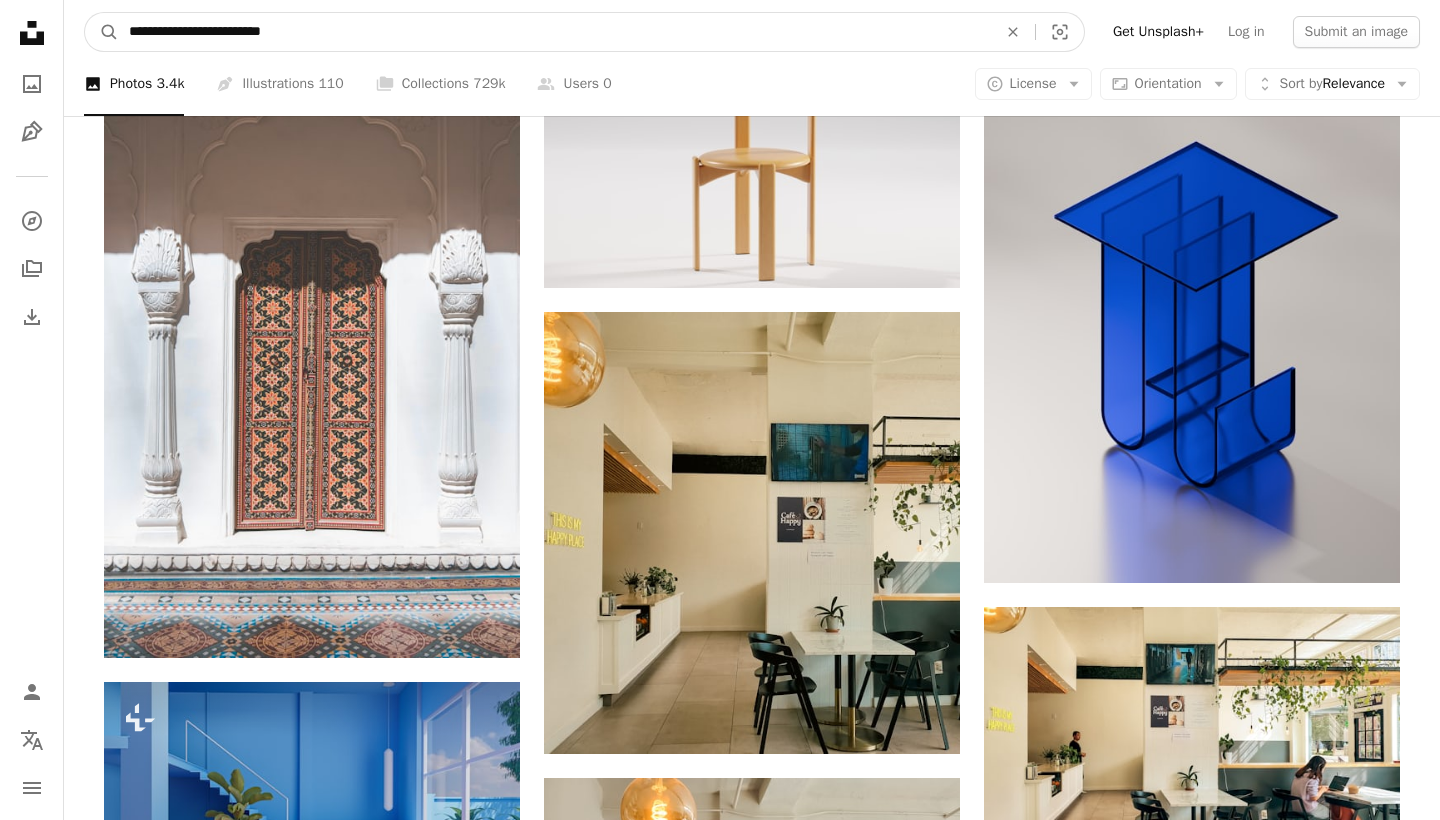 click on "**********" at bounding box center [555, 32] 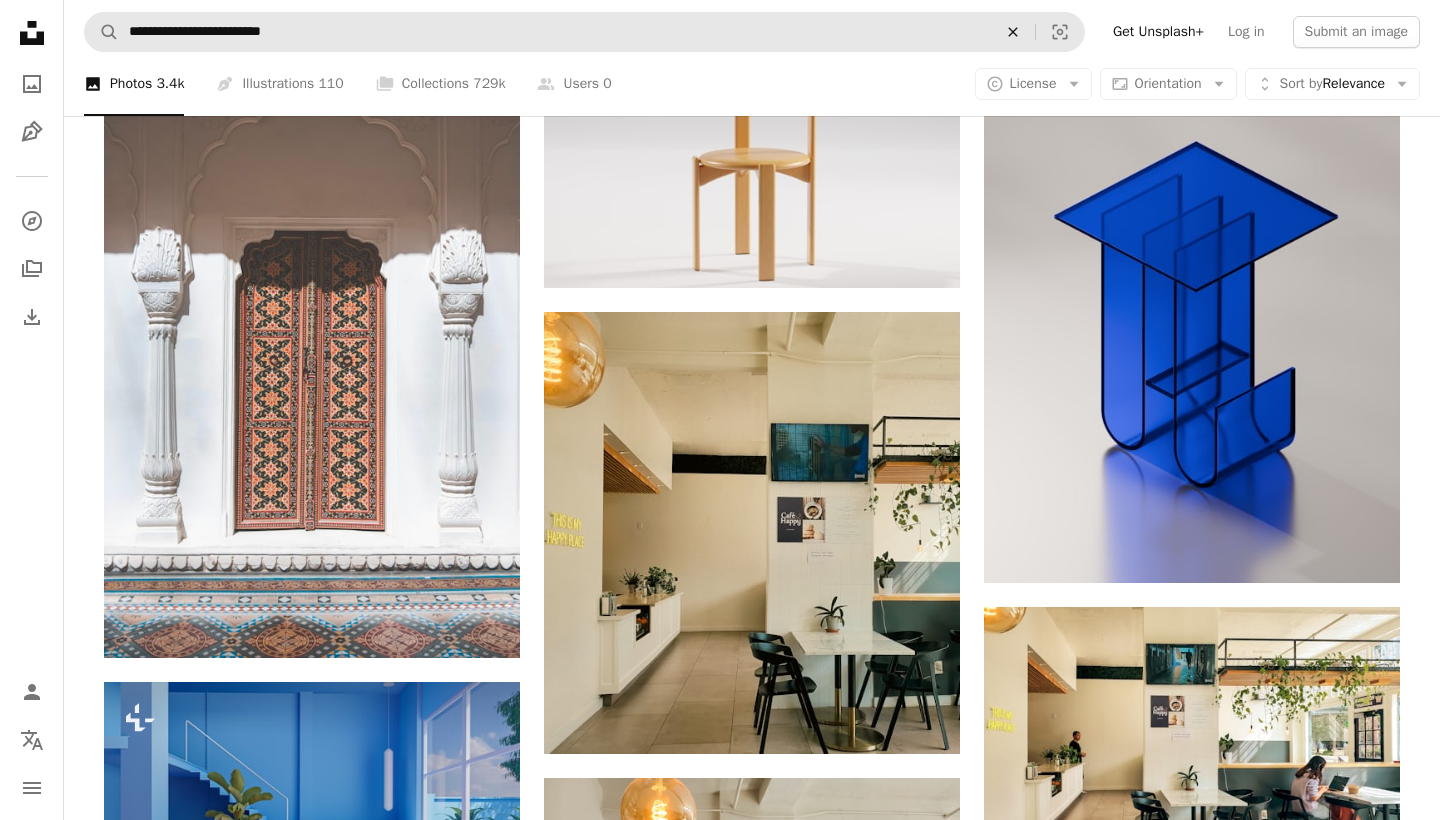 click on "An X shape" 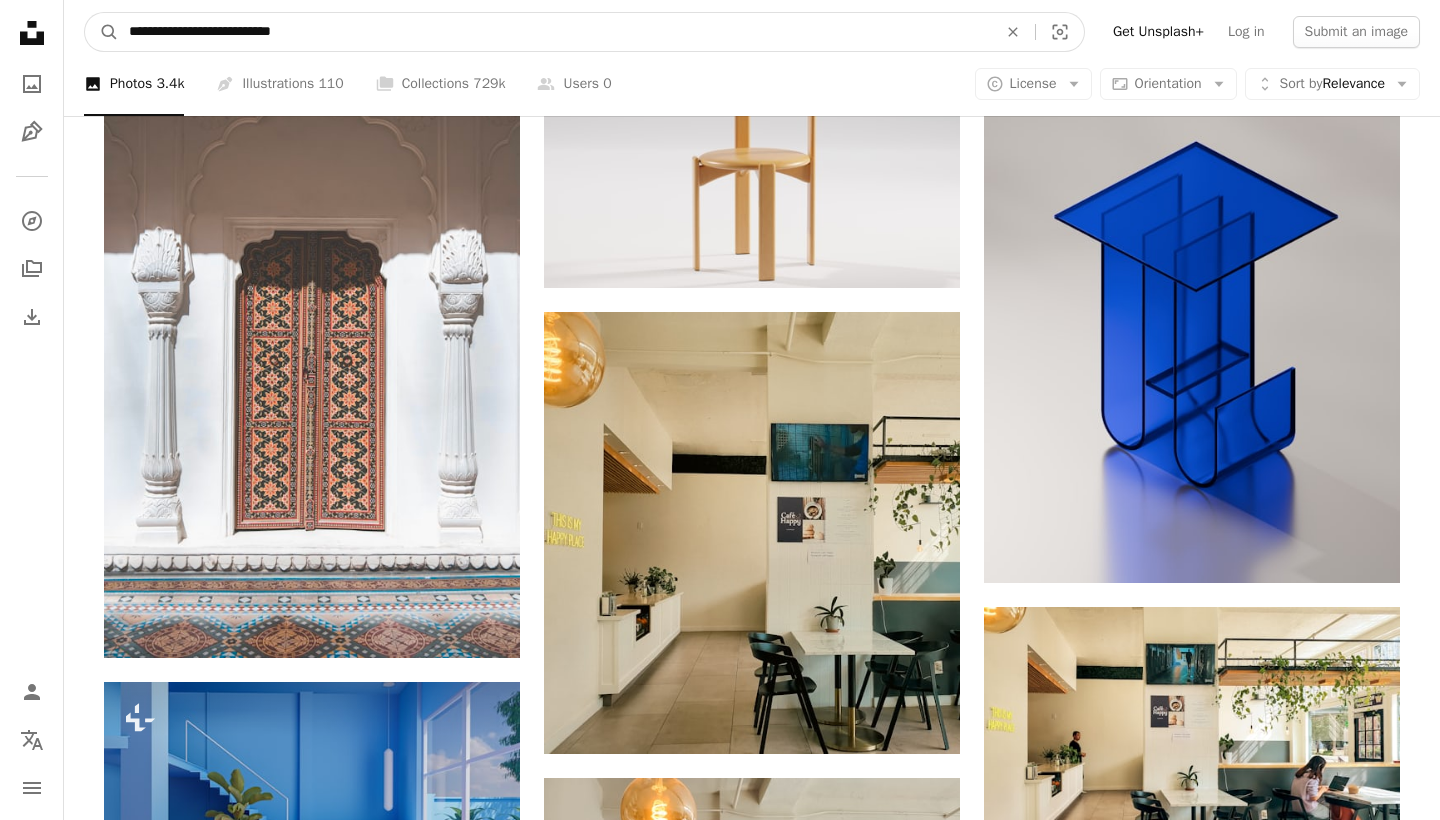 type on "**********" 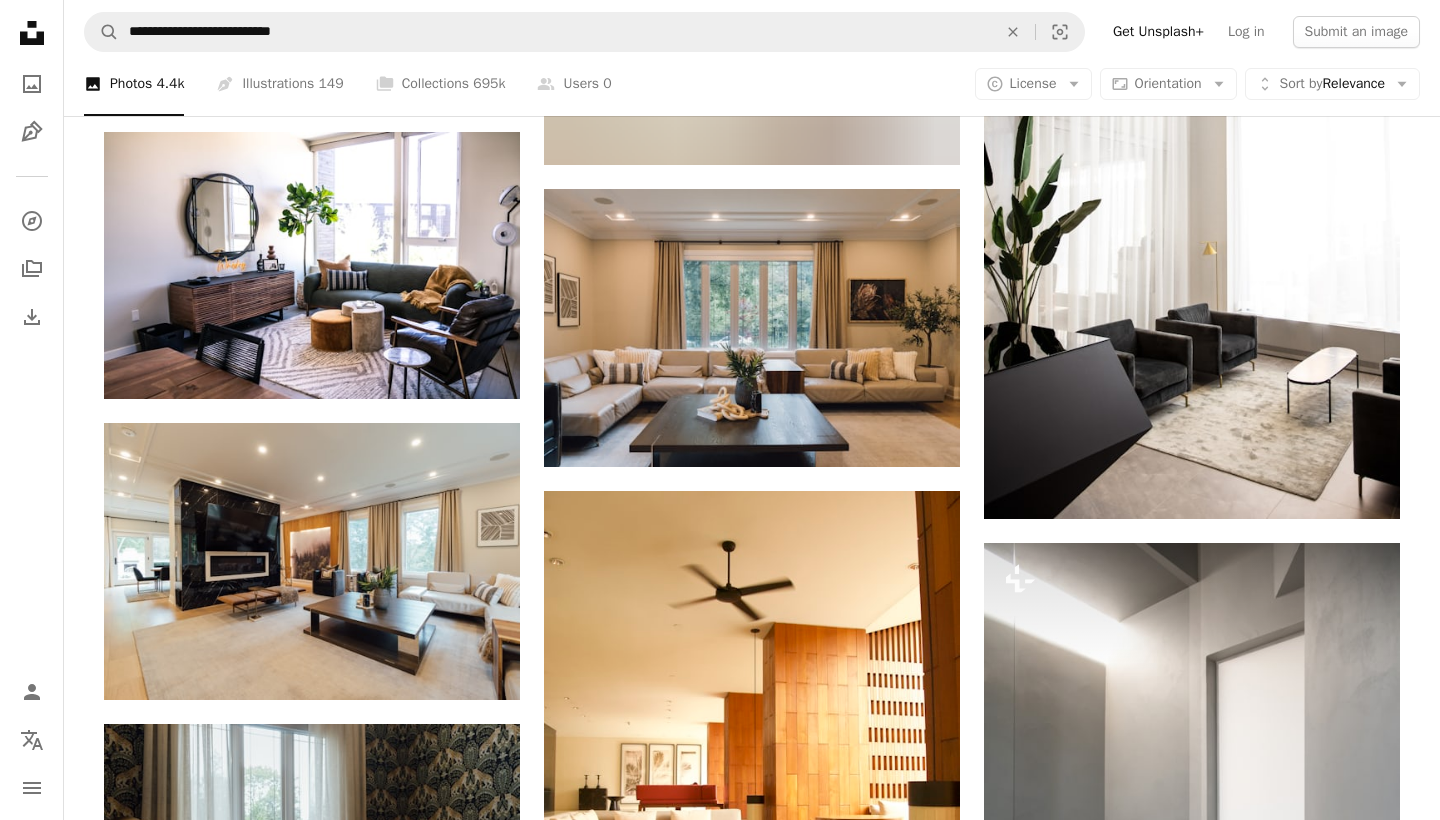 scroll, scrollTop: 19023, scrollLeft: 0, axis: vertical 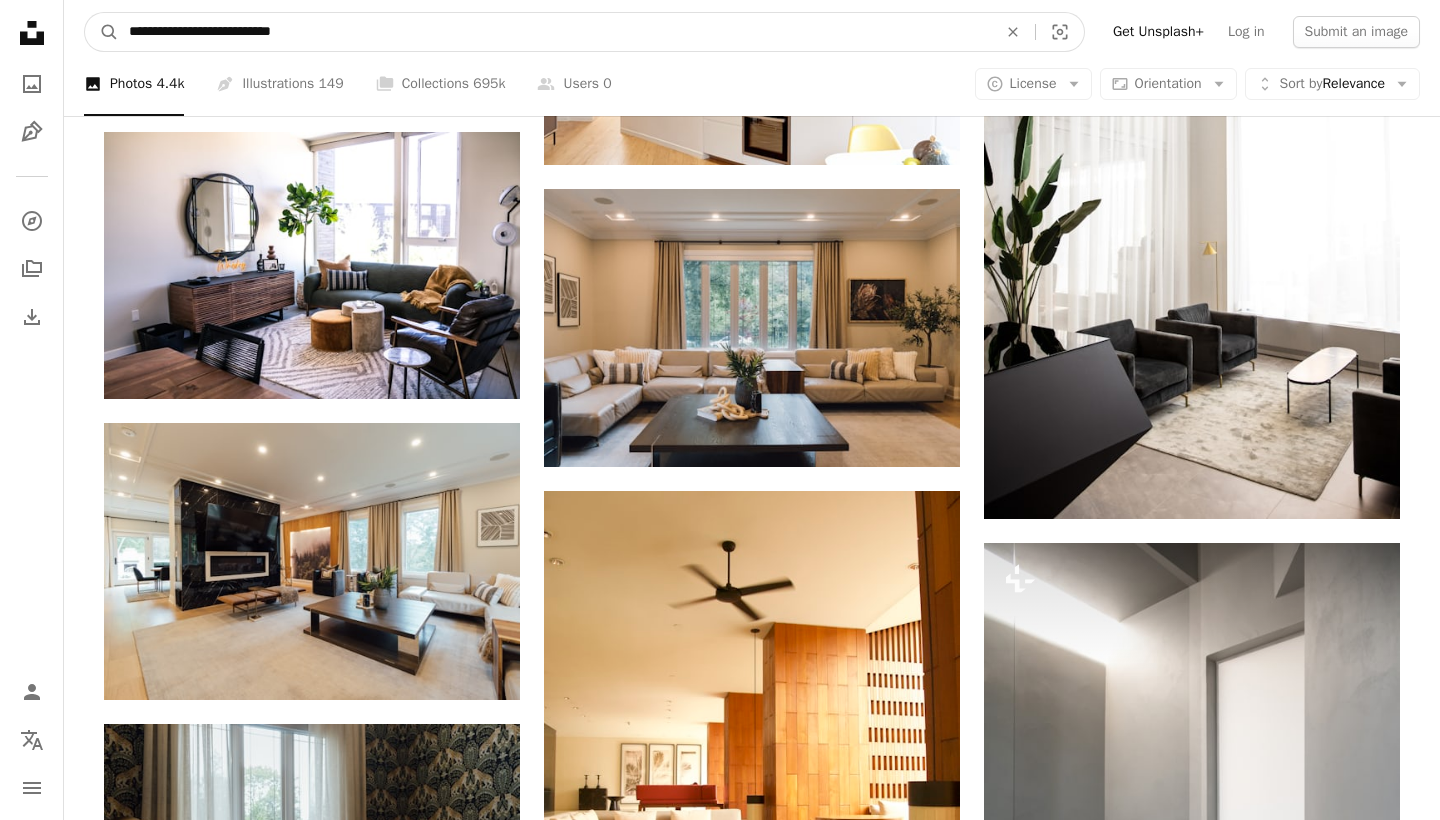 drag, startPoint x: 444, startPoint y: 35, endPoint x: 133, endPoint y: 34, distance: 311.00162 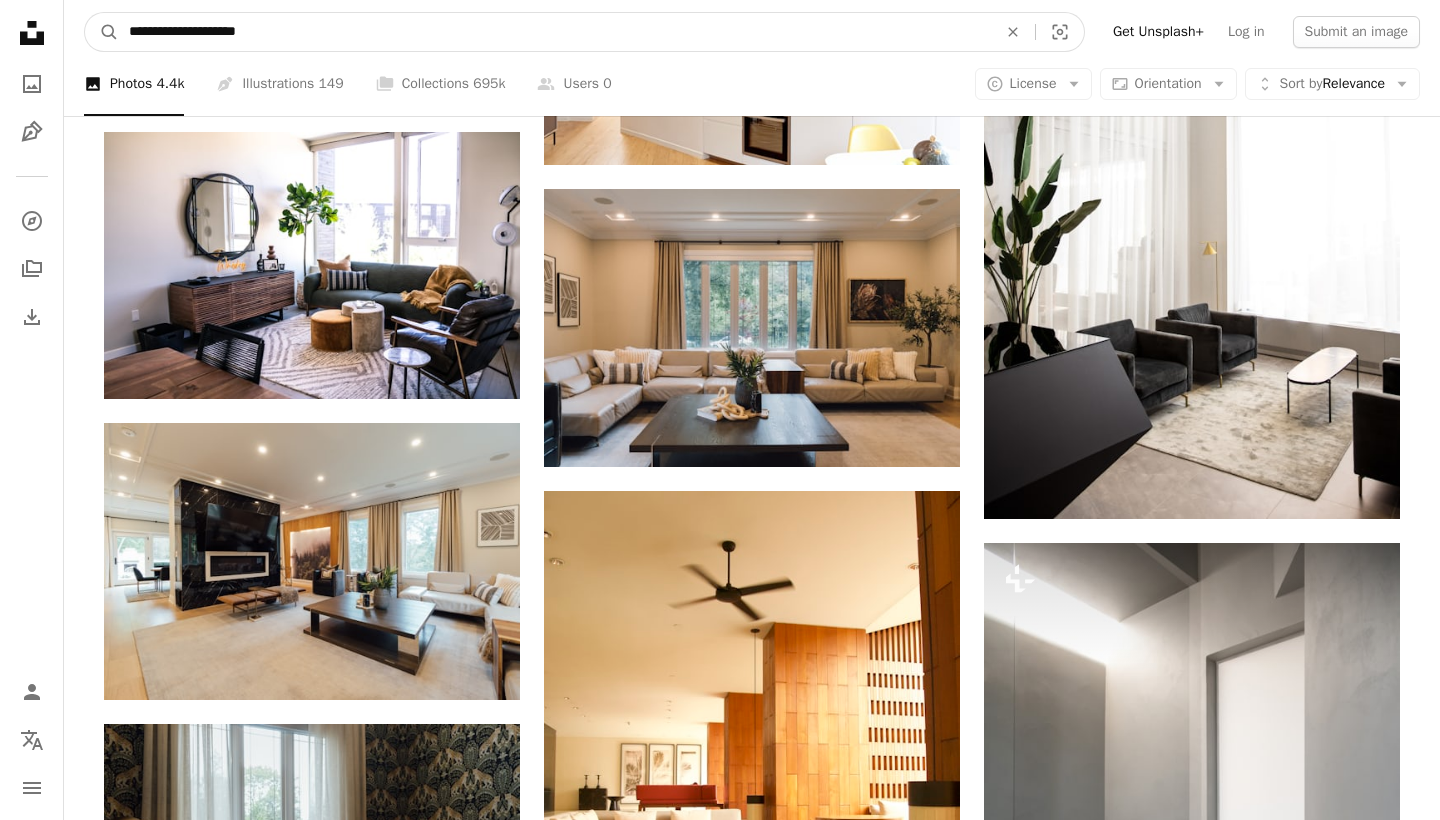 type on "**********" 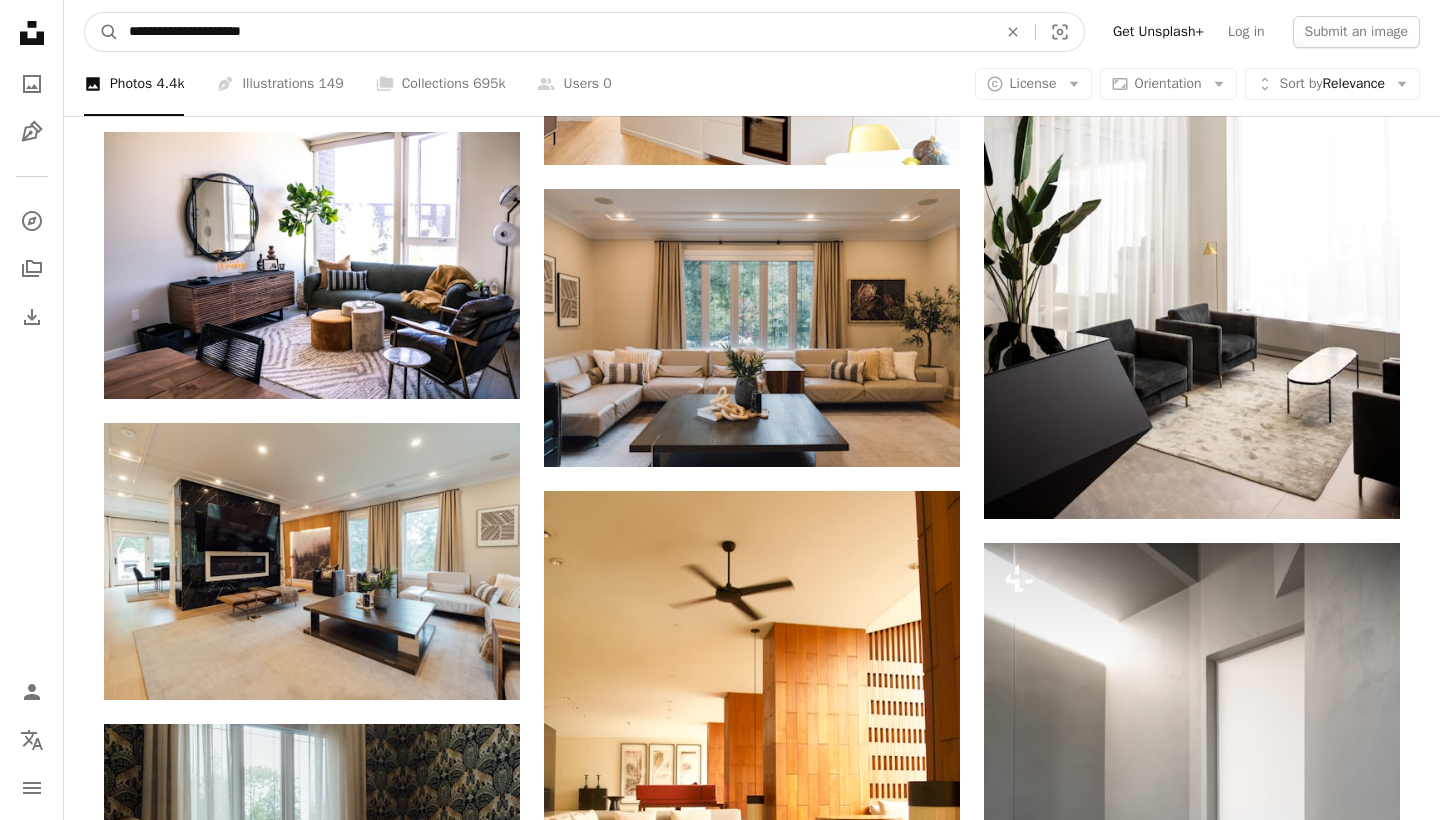 click on "A magnifying glass" at bounding box center (102, 32) 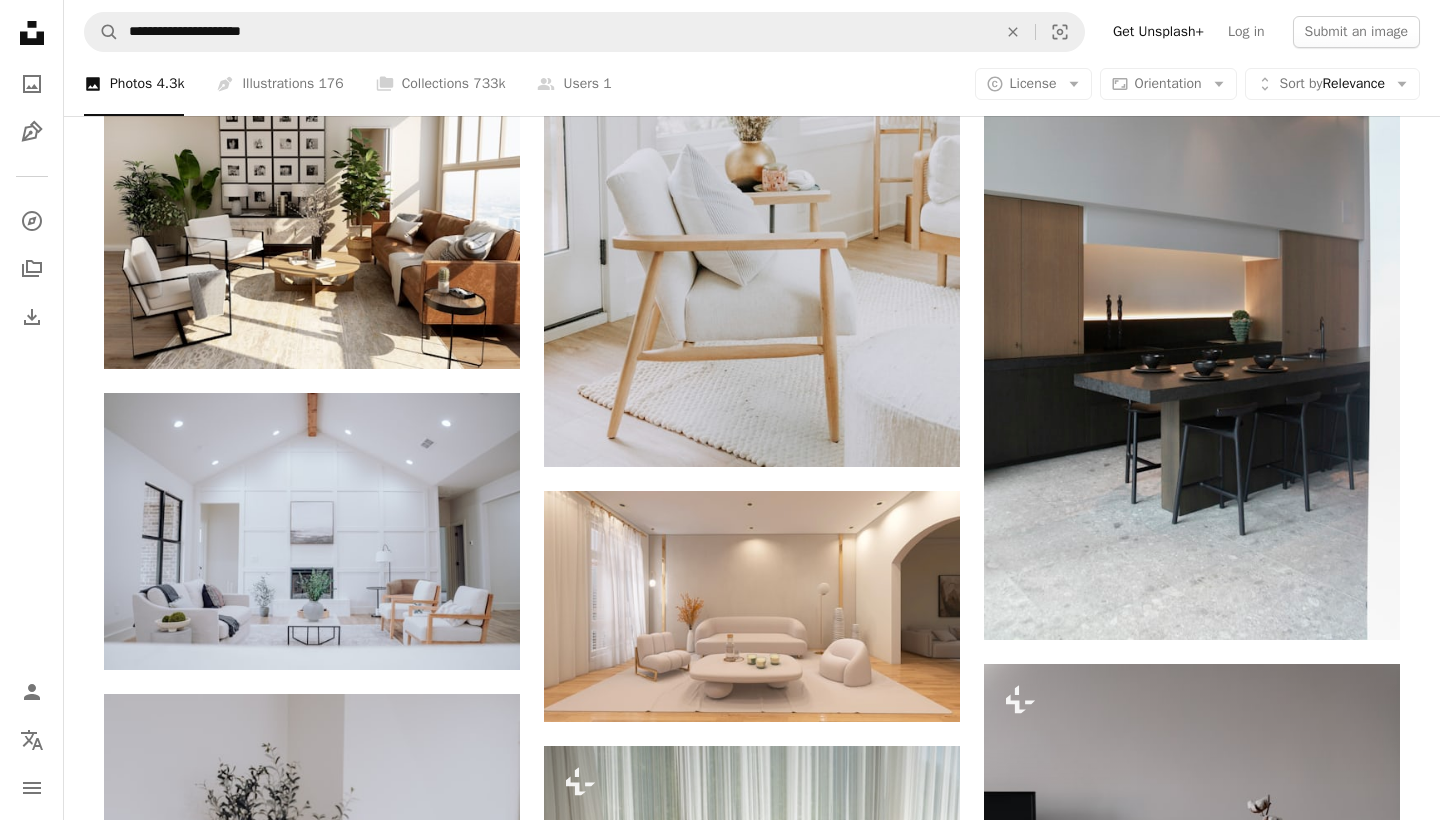 scroll, scrollTop: 2026, scrollLeft: 0, axis: vertical 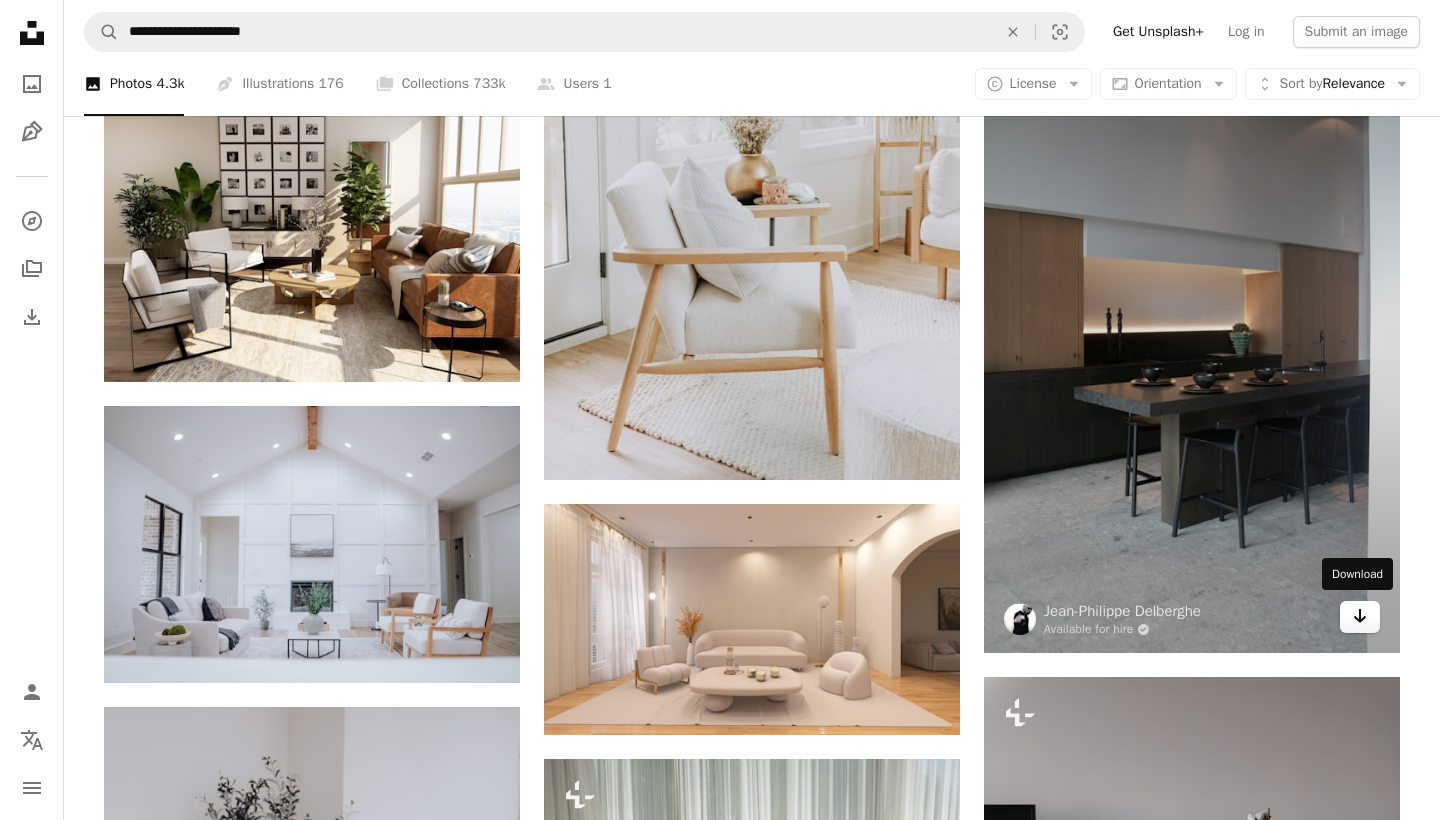 click on "Arrow pointing down" 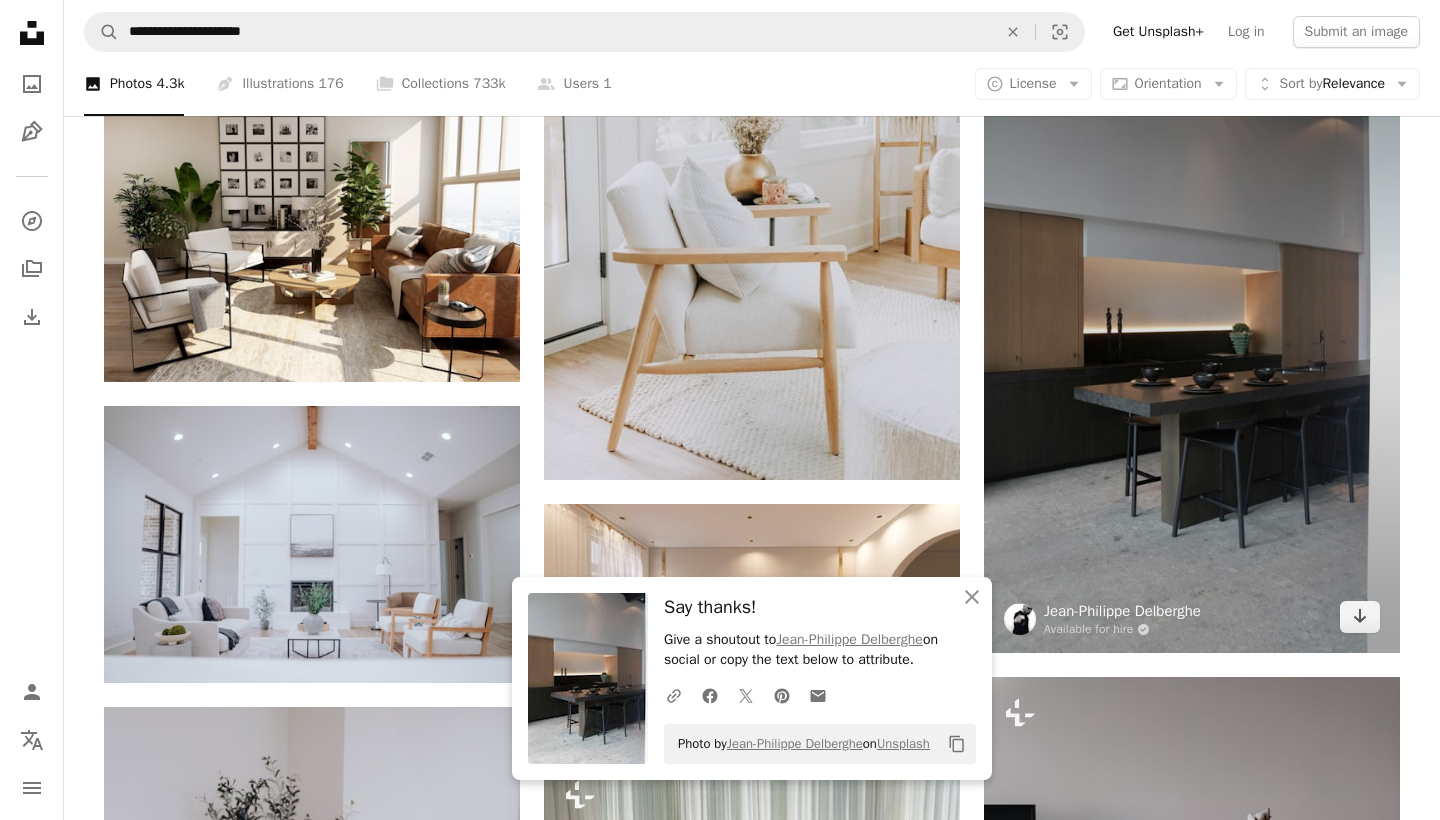 click on "Jean-Philippe Delberghe" at bounding box center (1122, 611) 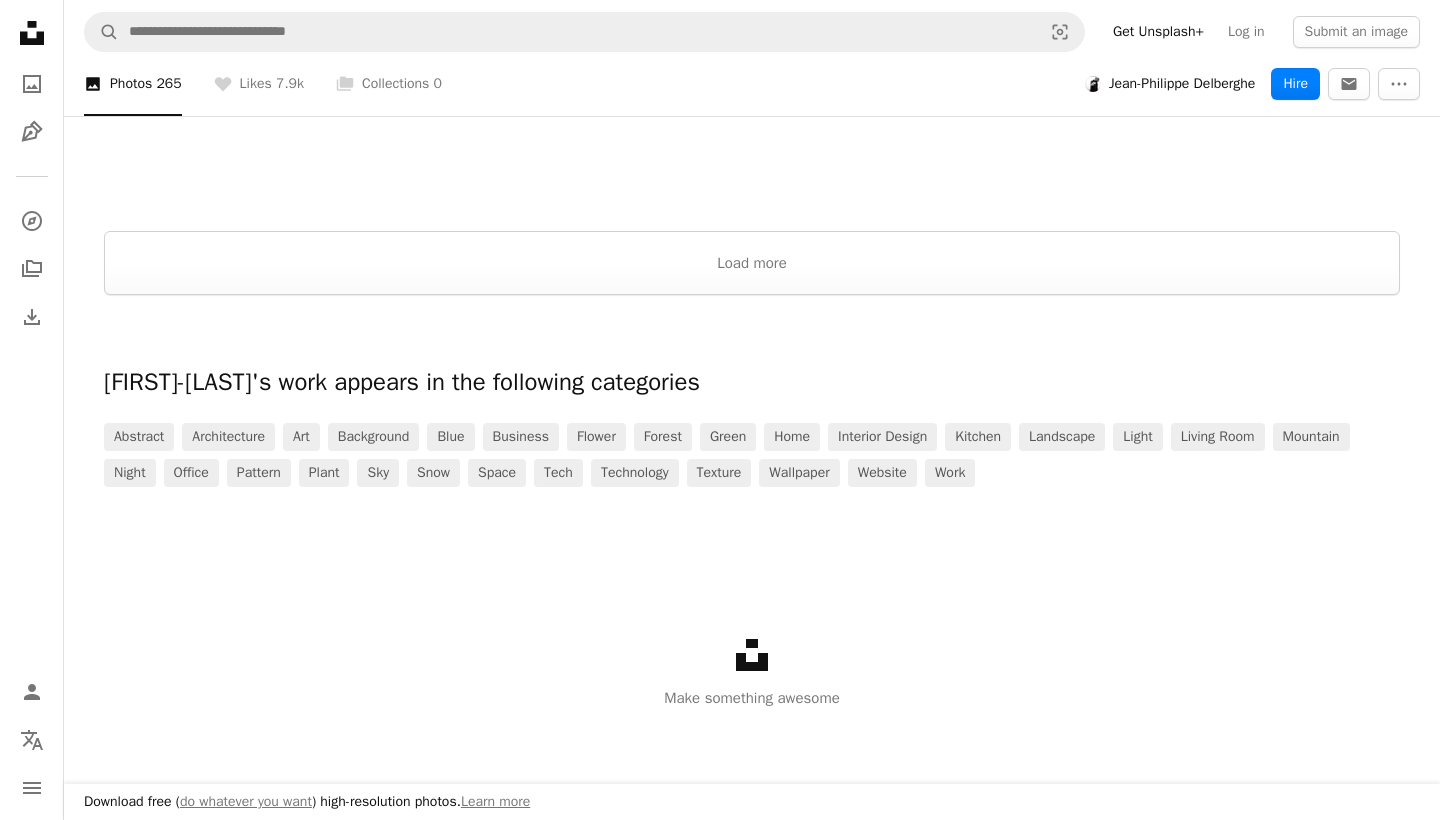 scroll, scrollTop: 3917, scrollLeft: 0, axis: vertical 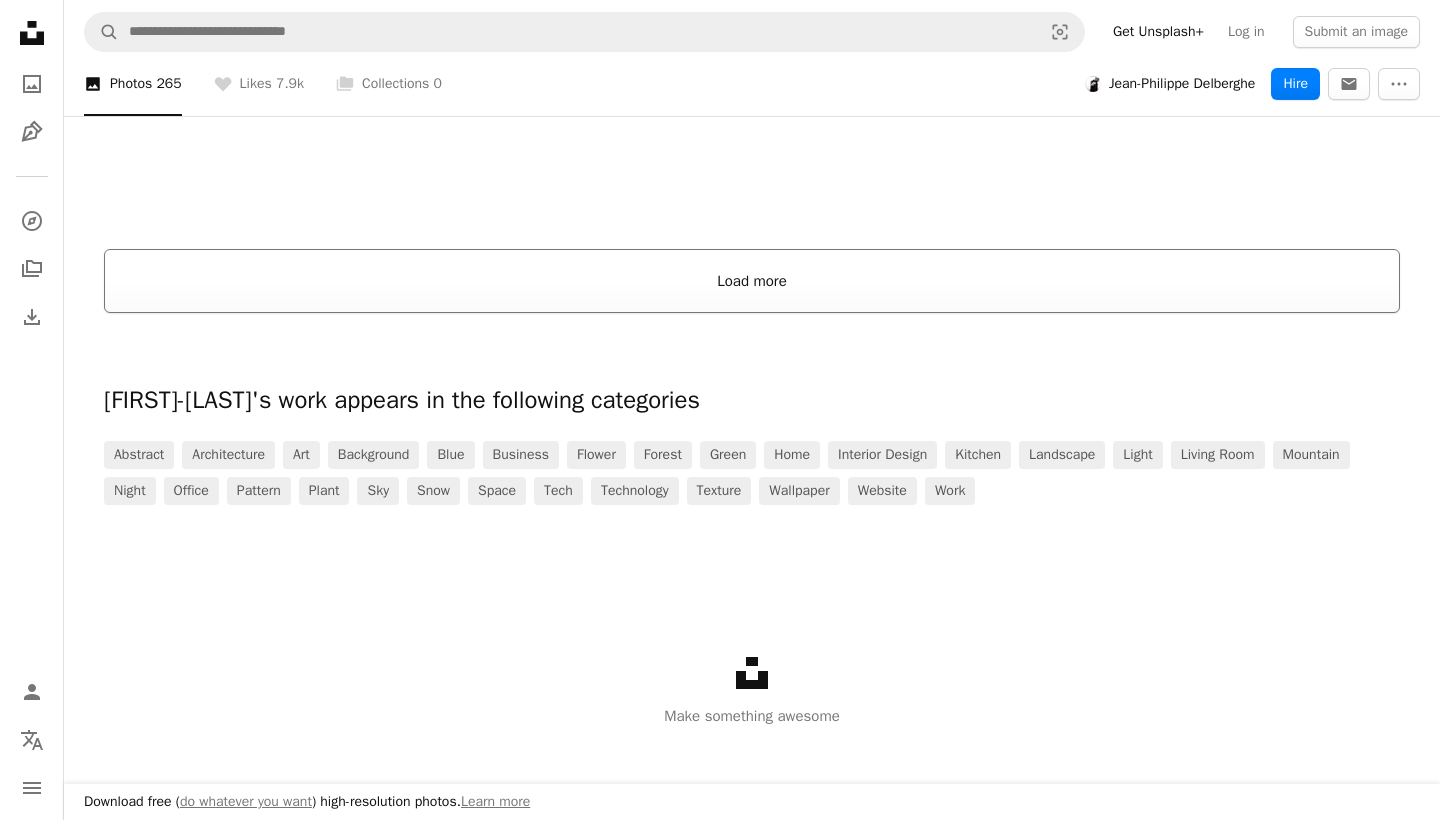 click on "Load more" at bounding box center (752, 281) 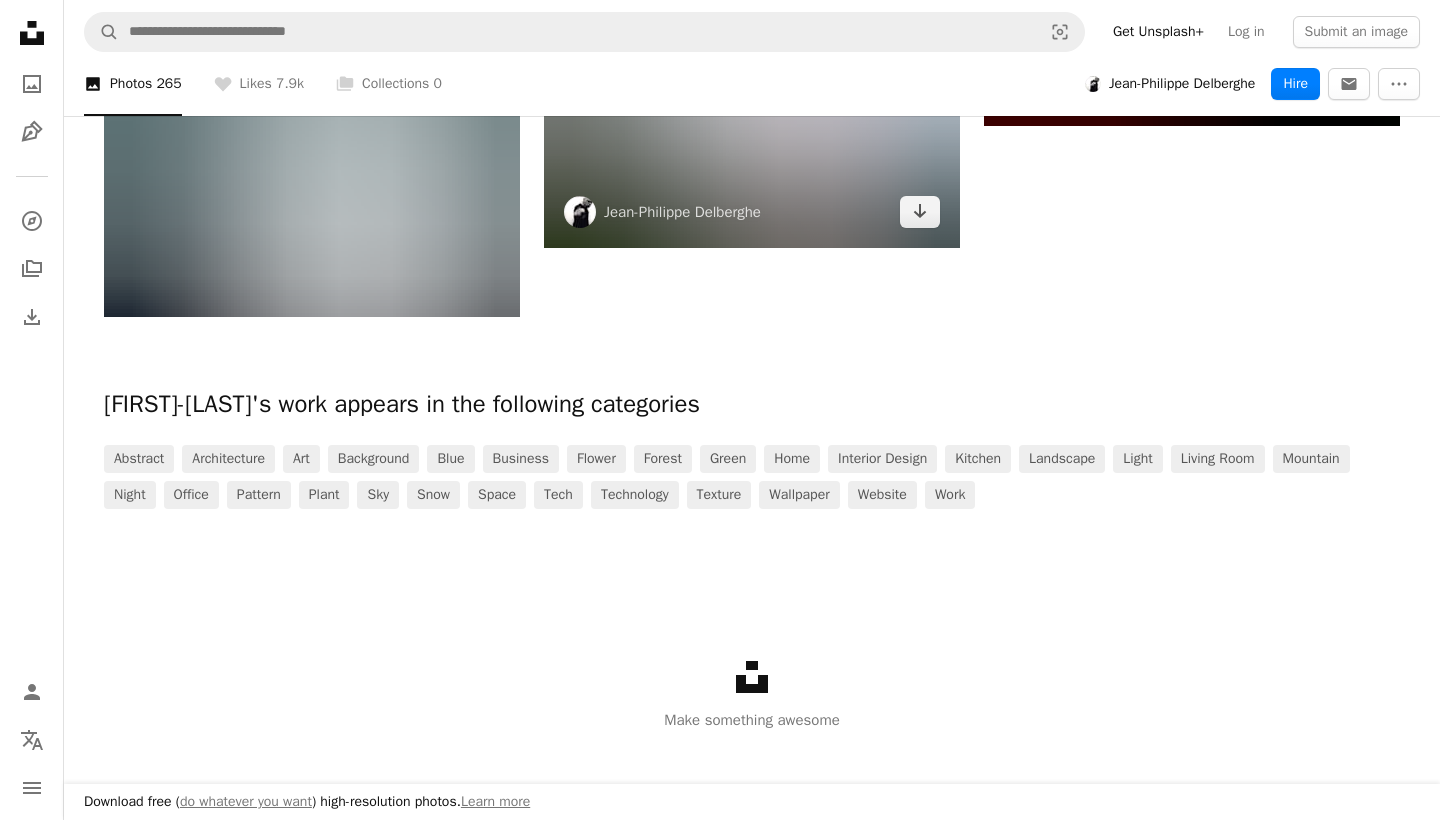 scroll, scrollTop: 47515, scrollLeft: 0, axis: vertical 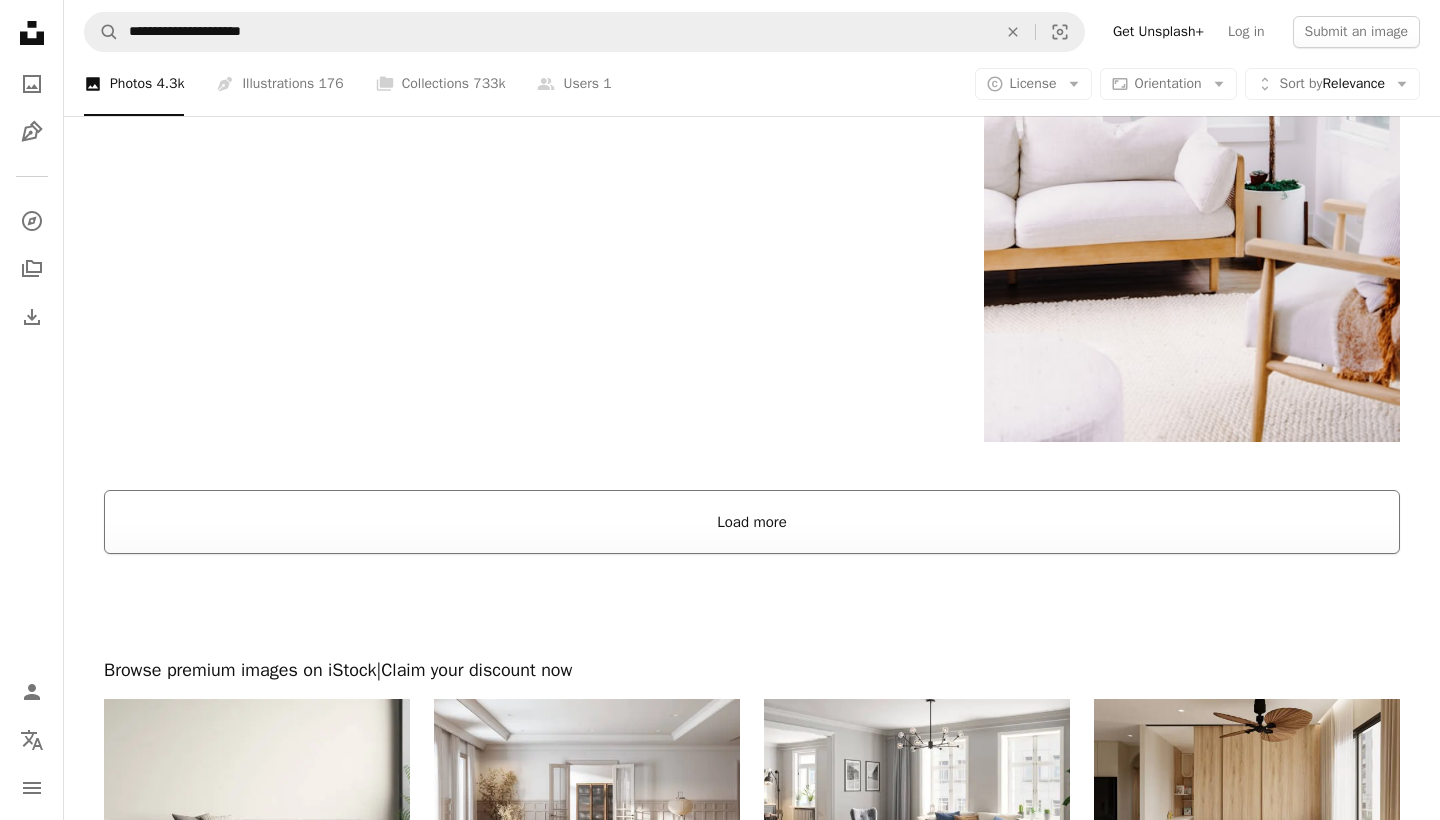 click on "Load more" at bounding box center (752, 522) 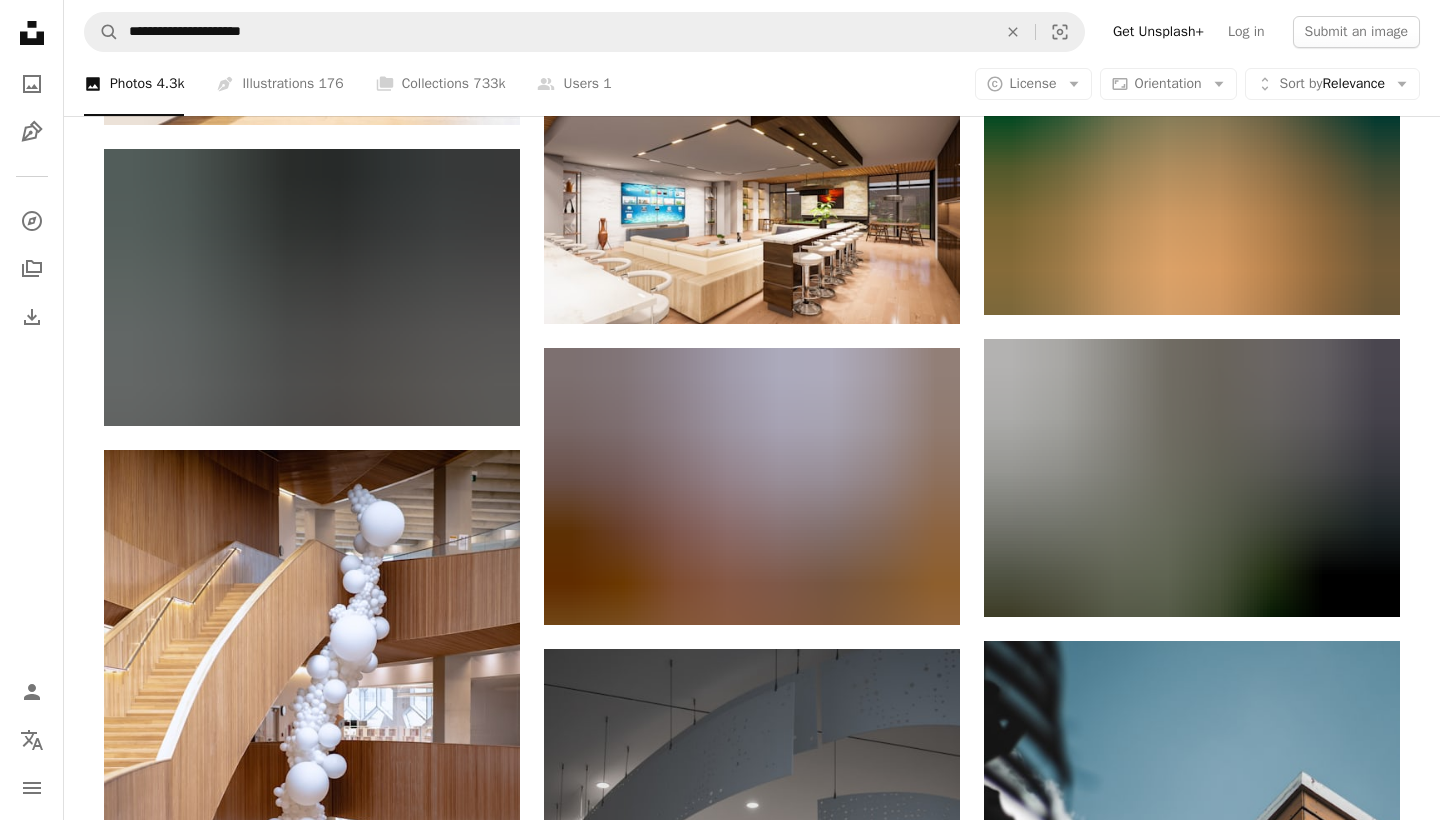 scroll, scrollTop: 35402, scrollLeft: 0, axis: vertical 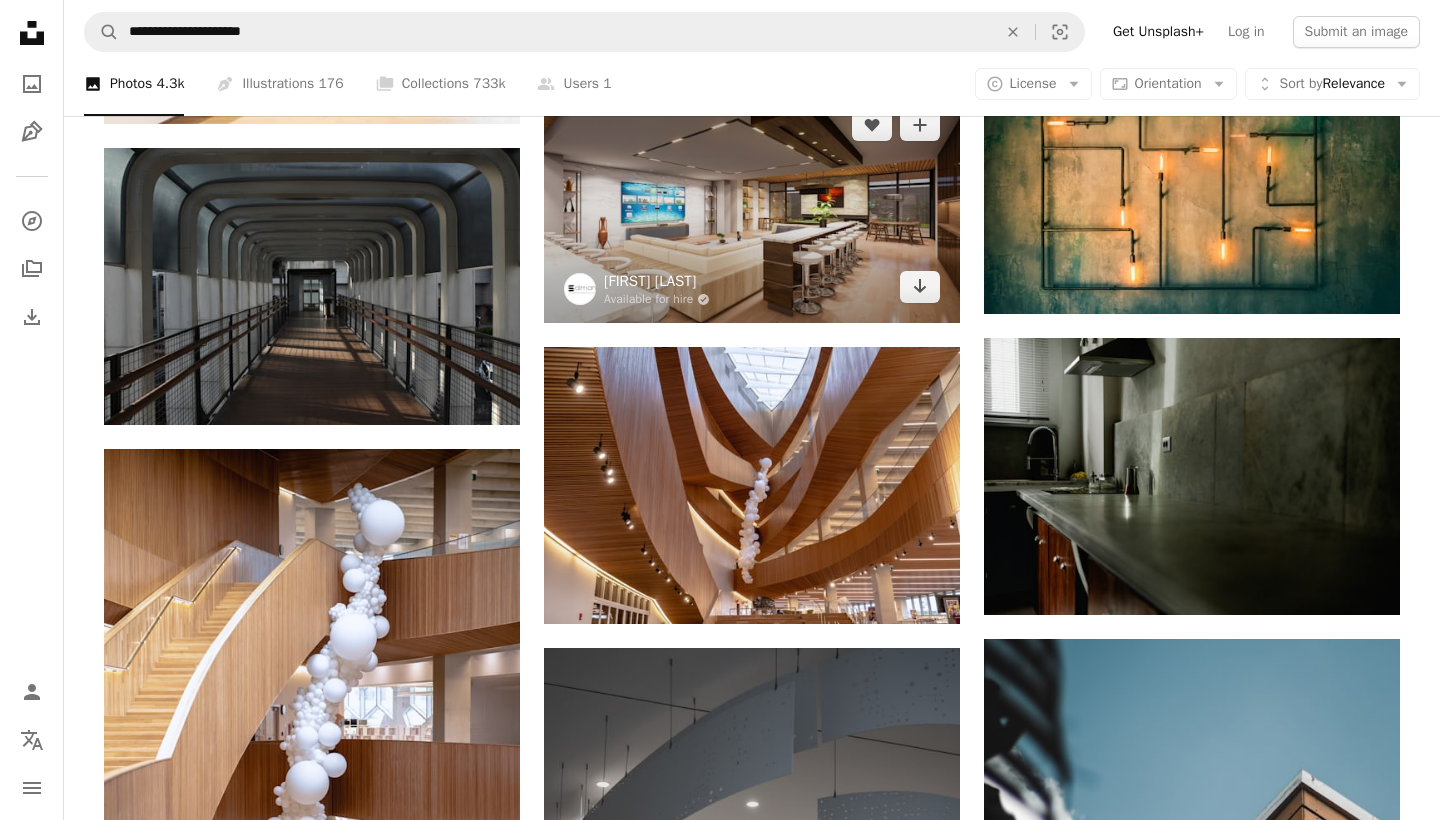 click on "[FIRST] [LAST]" at bounding box center [657, 281] 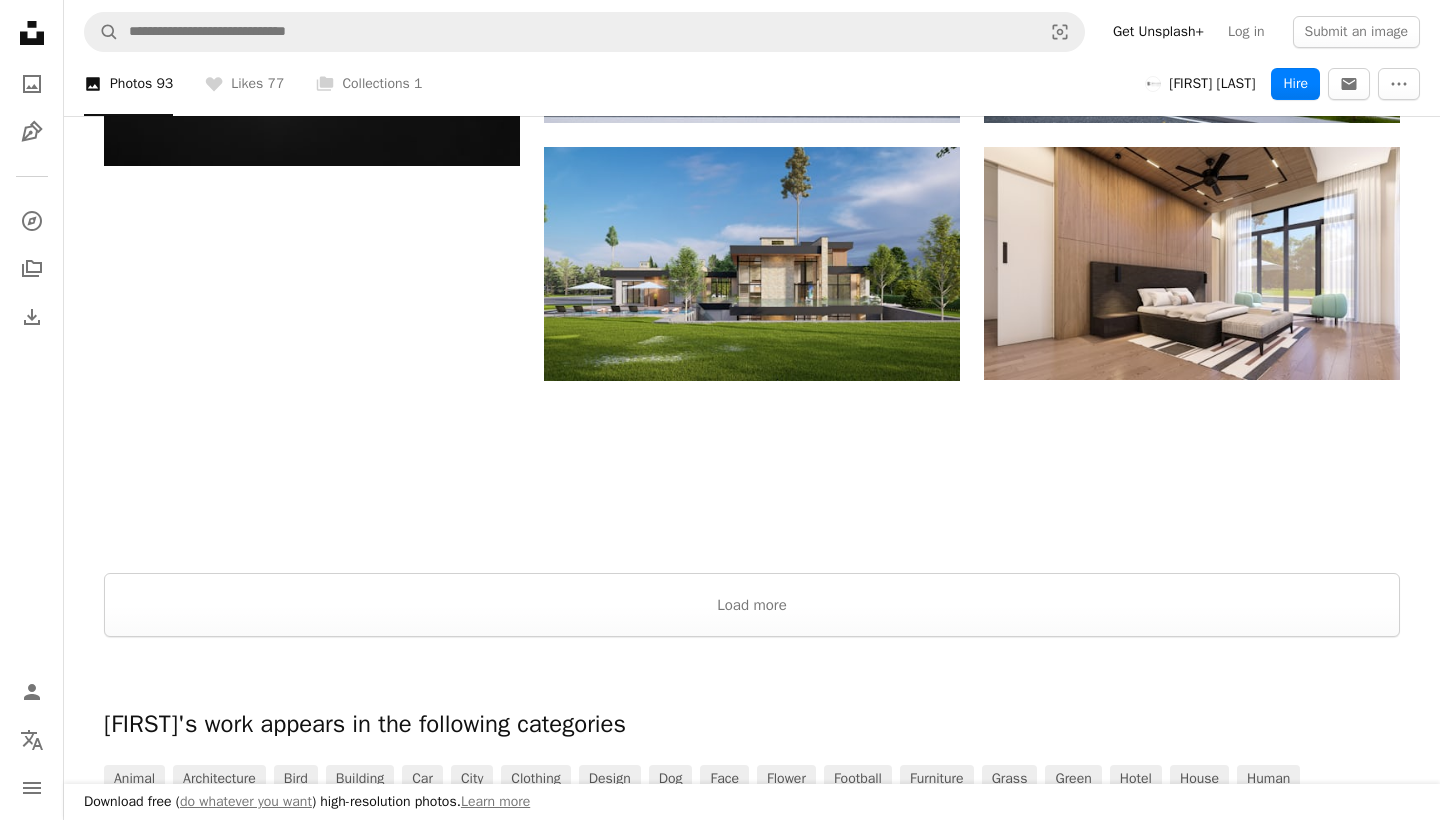 scroll, scrollTop: 1925, scrollLeft: 0, axis: vertical 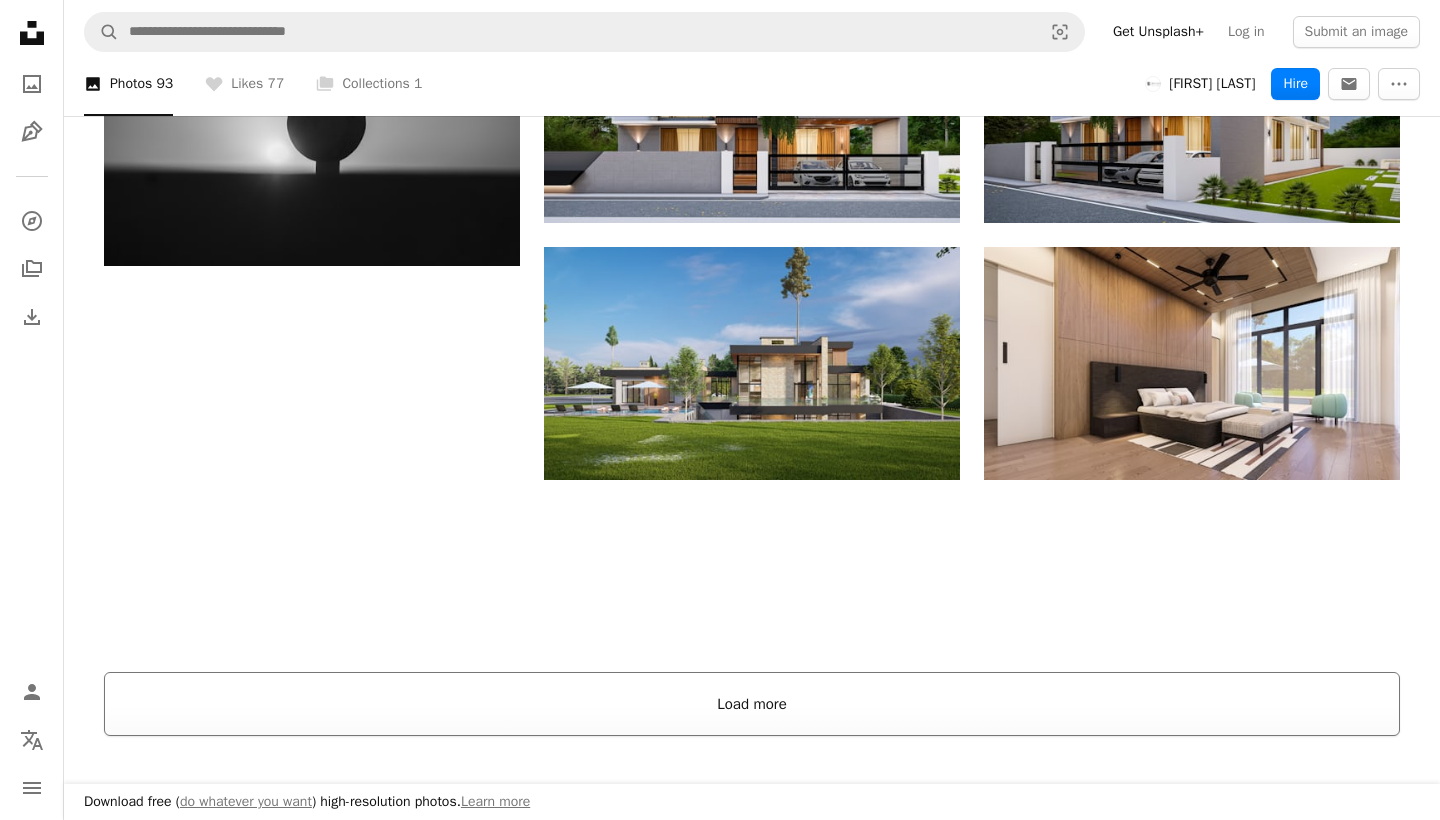 click on "Load more" at bounding box center (752, 704) 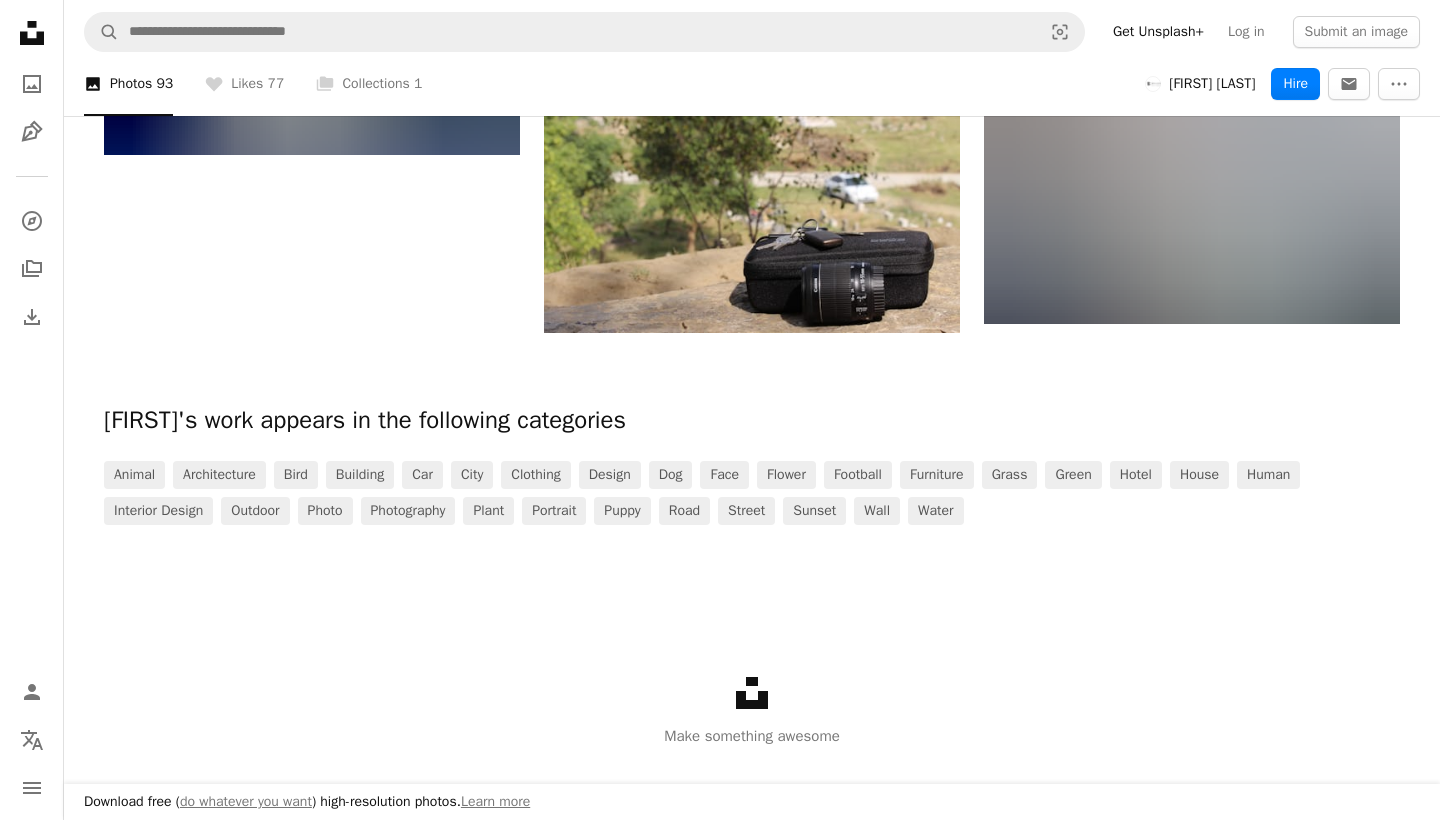scroll, scrollTop: 9323, scrollLeft: 0, axis: vertical 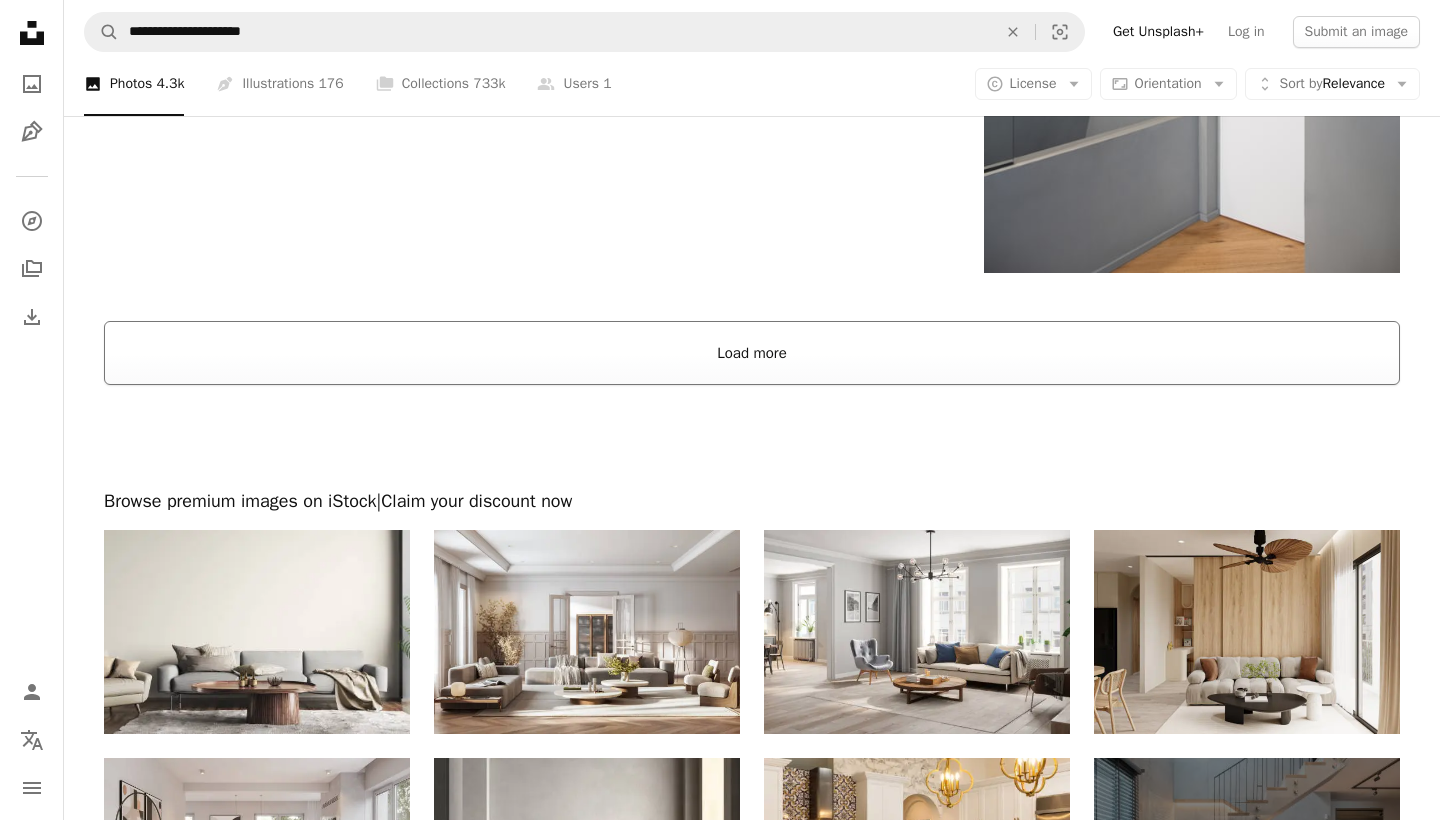 click on "Load more" at bounding box center (752, 353) 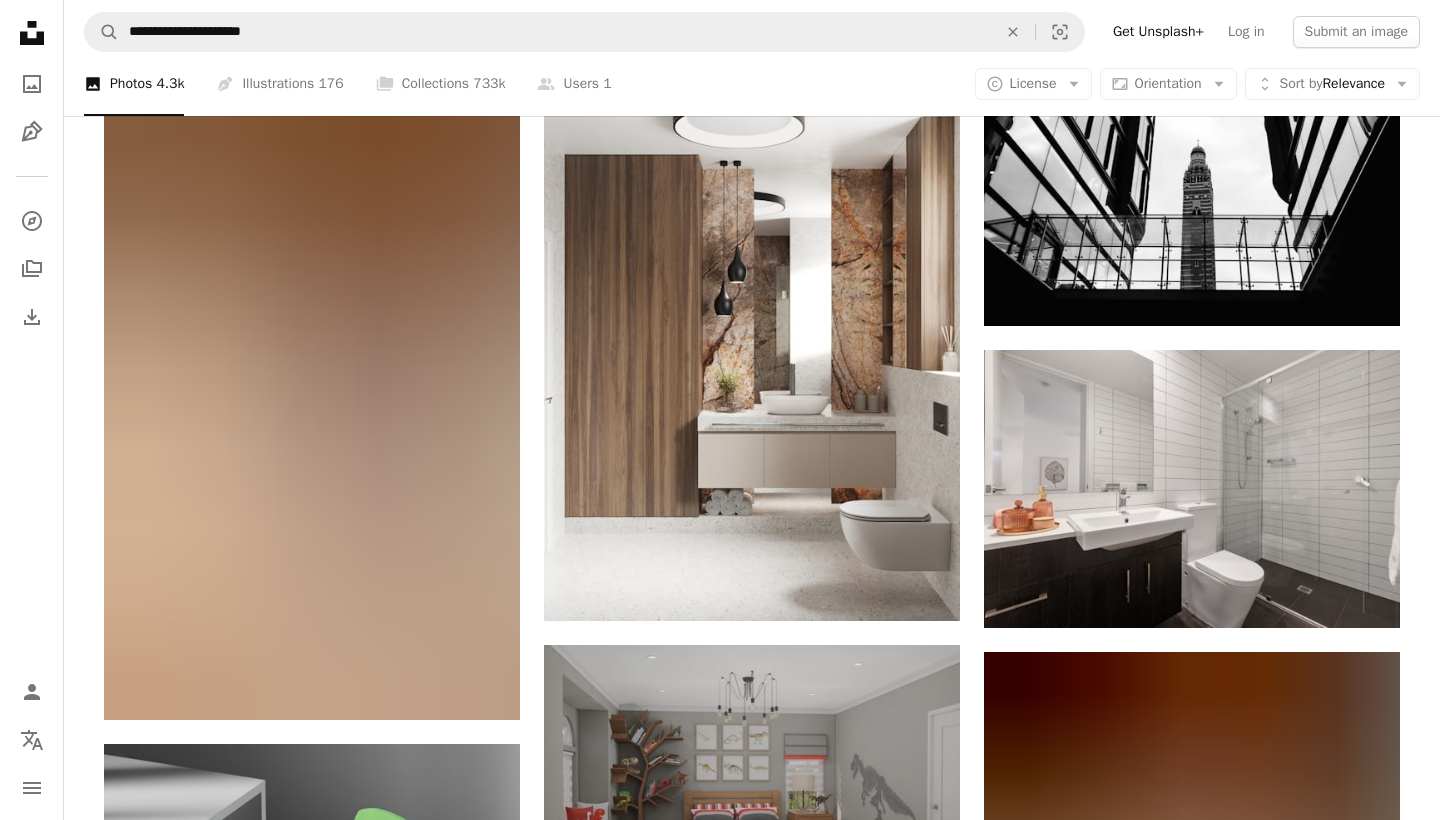 scroll, scrollTop: 69933, scrollLeft: 0, axis: vertical 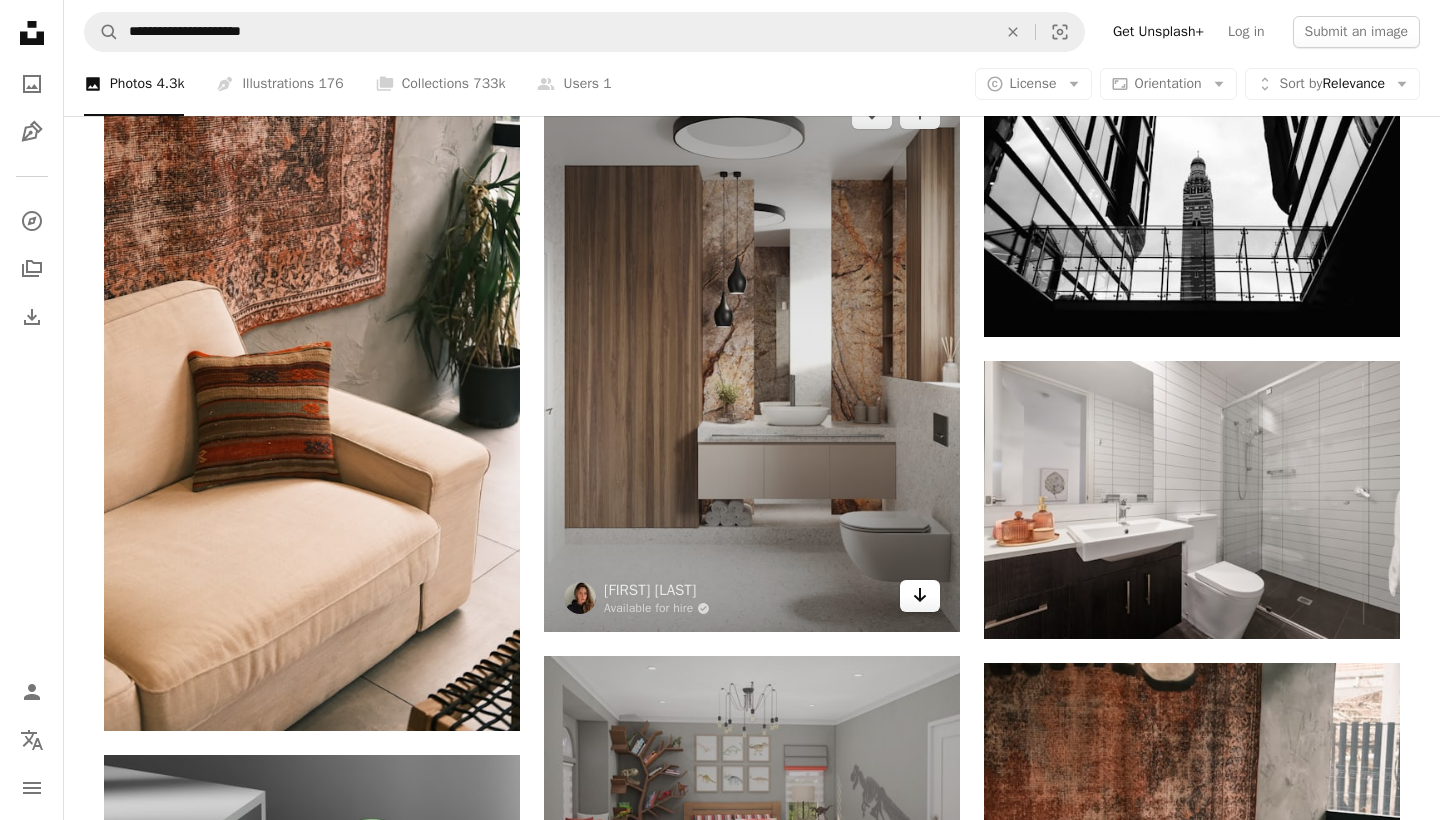 click on "Arrow pointing down" 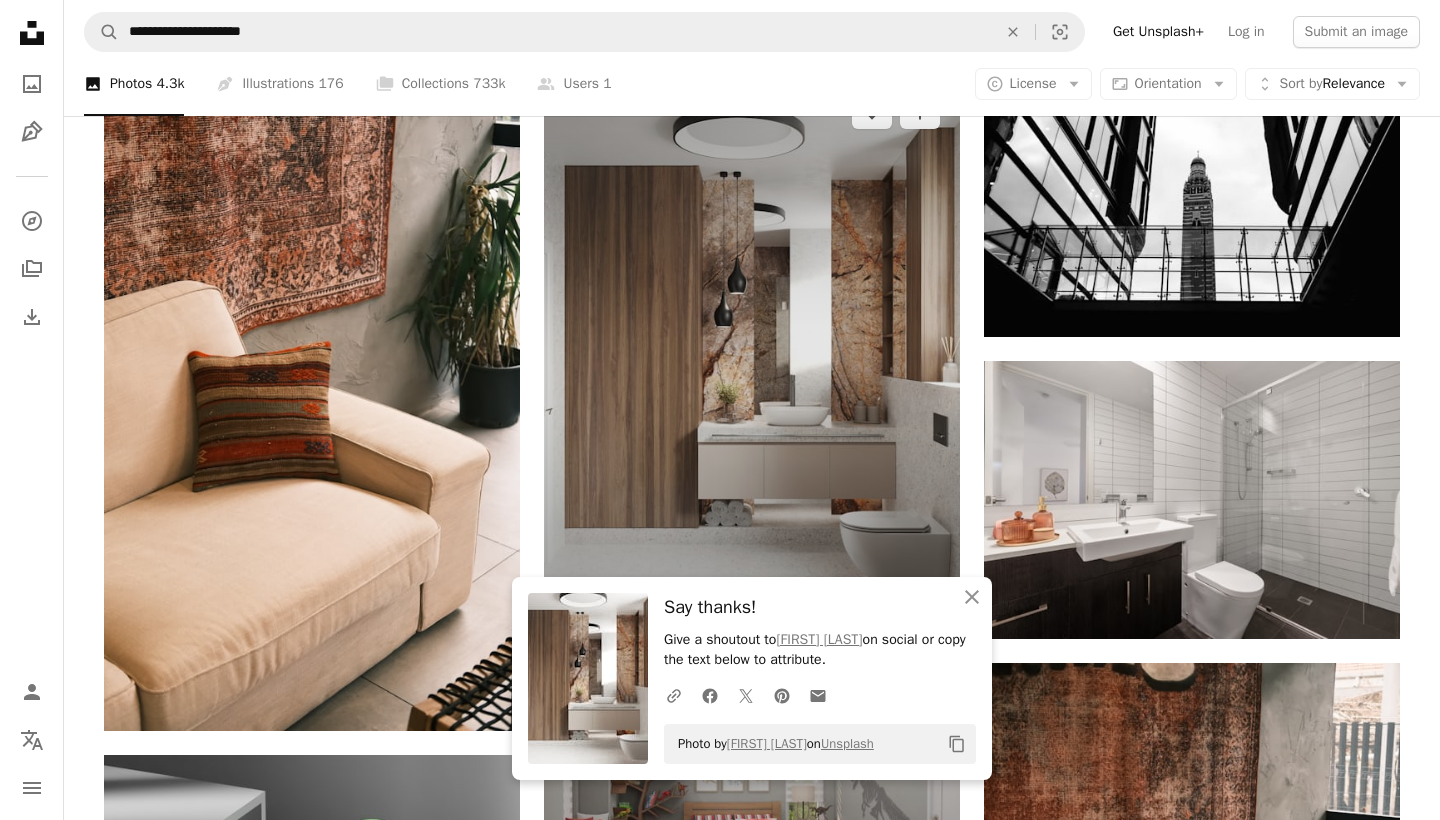 click on "[FIRST] [LAST]" at bounding box center (657, 590) 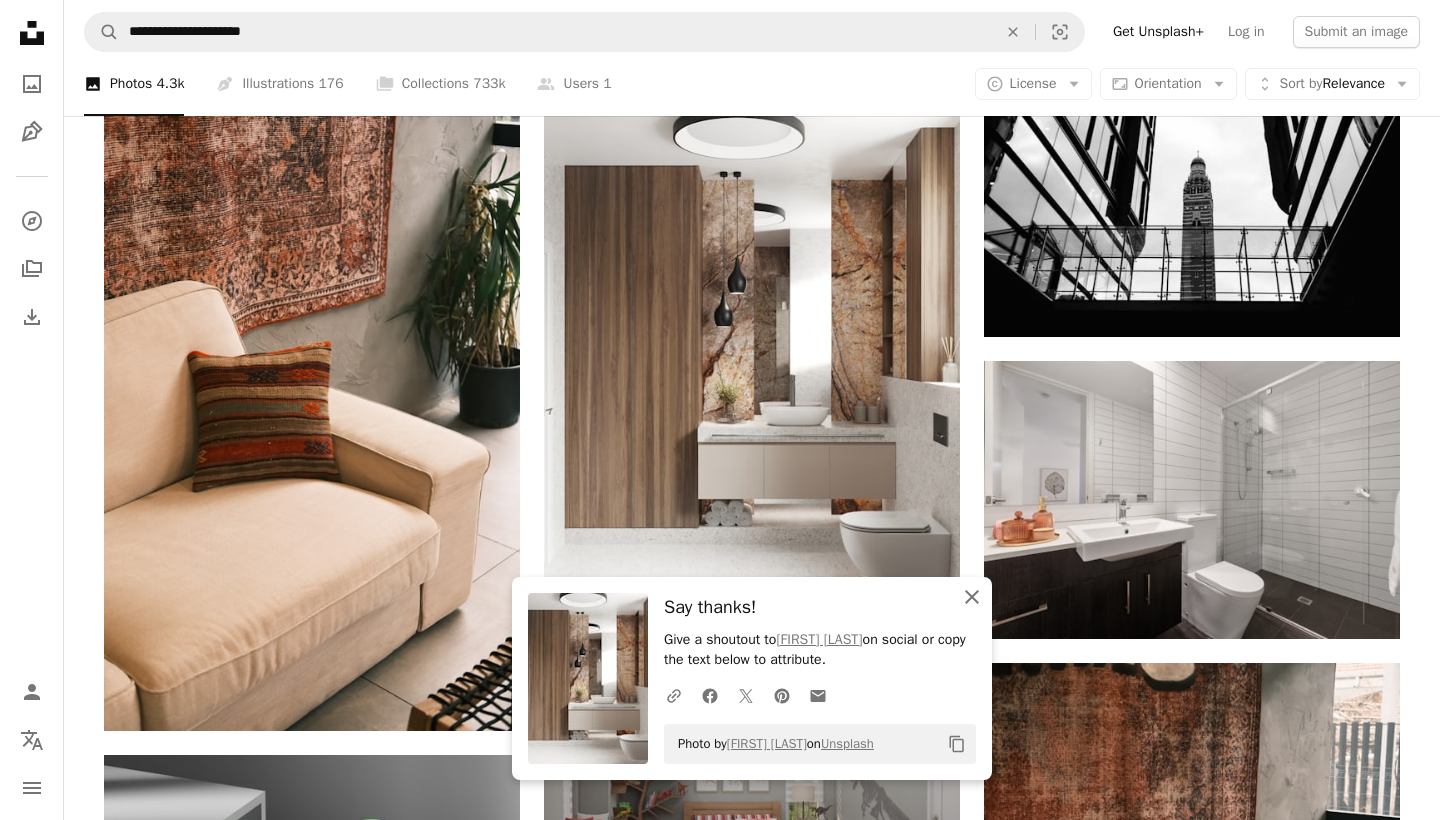 click 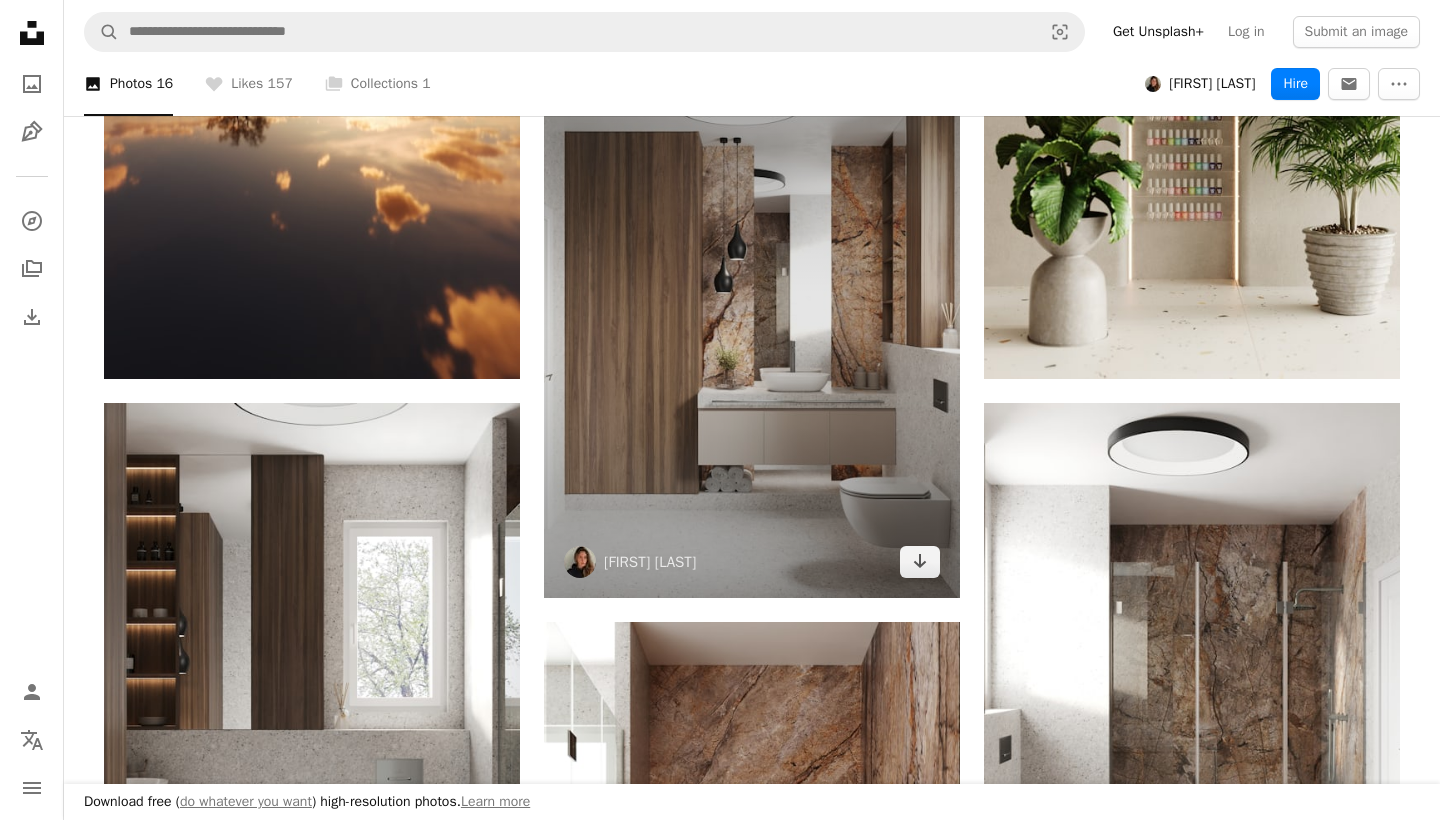 scroll, scrollTop: 1409, scrollLeft: 0, axis: vertical 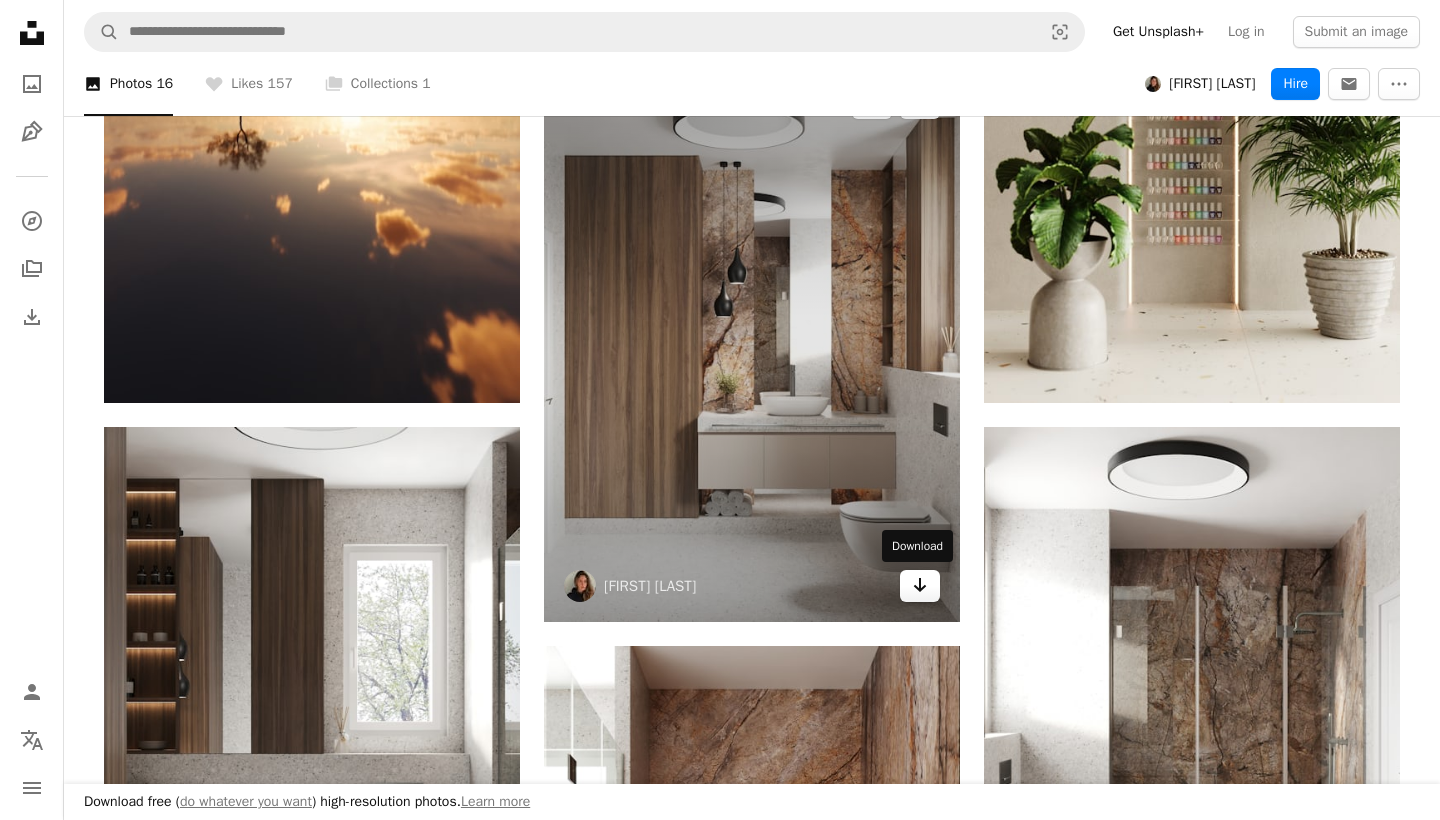 click on "Arrow pointing down" 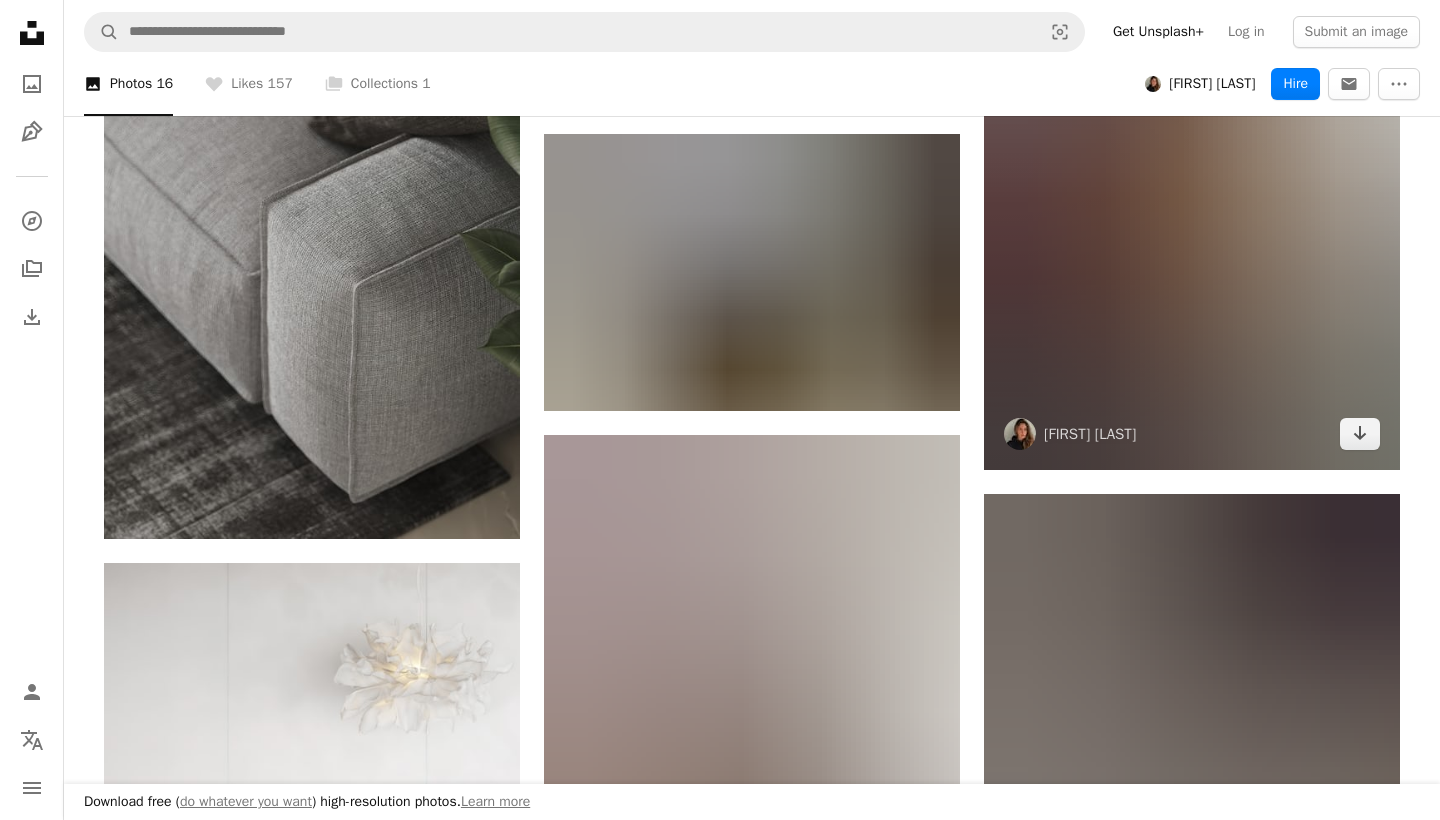 scroll, scrollTop: 2556, scrollLeft: 0, axis: vertical 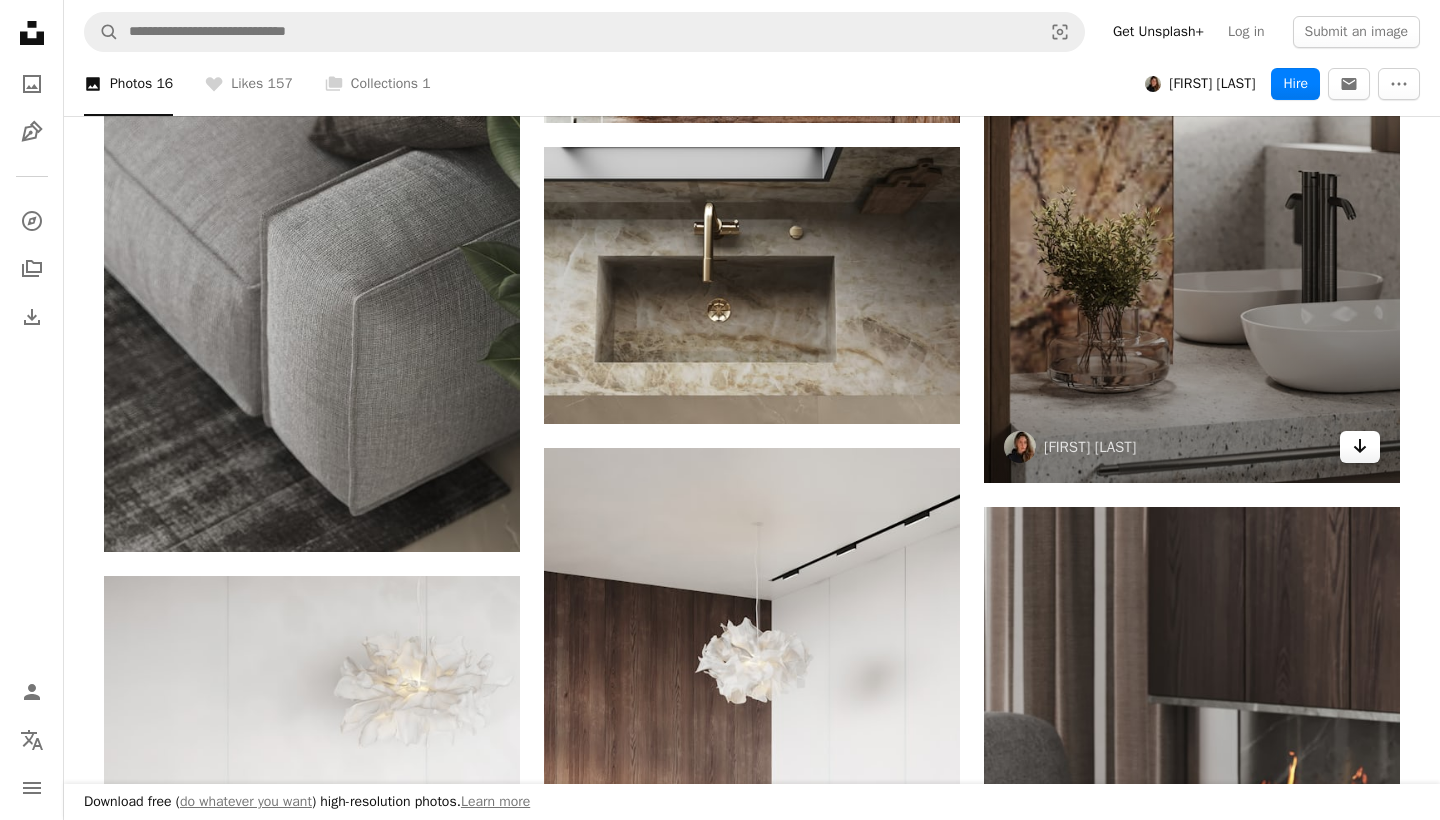 click 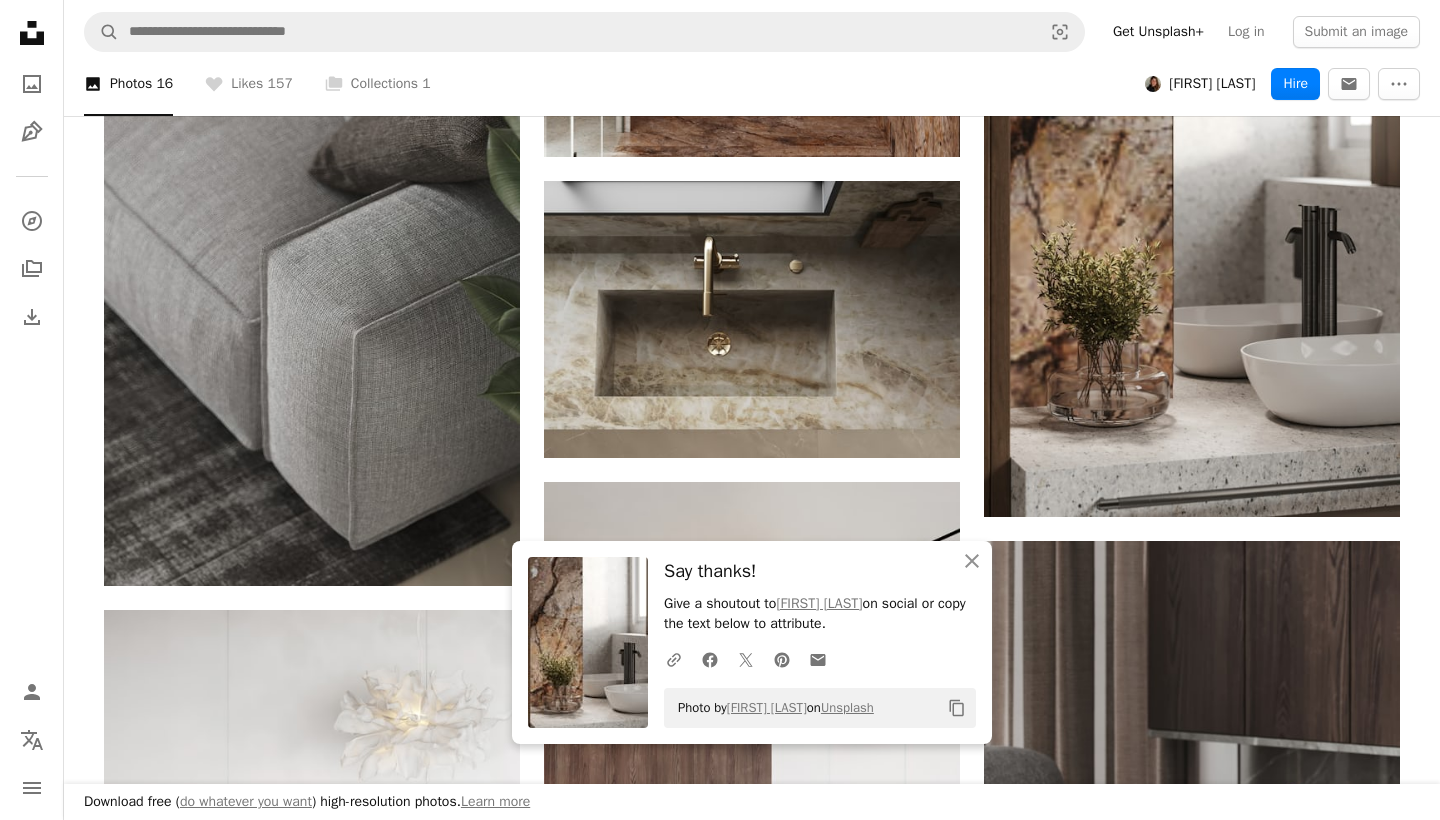 scroll, scrollTop: 2526, scrollLeft: 0, axis: vertical 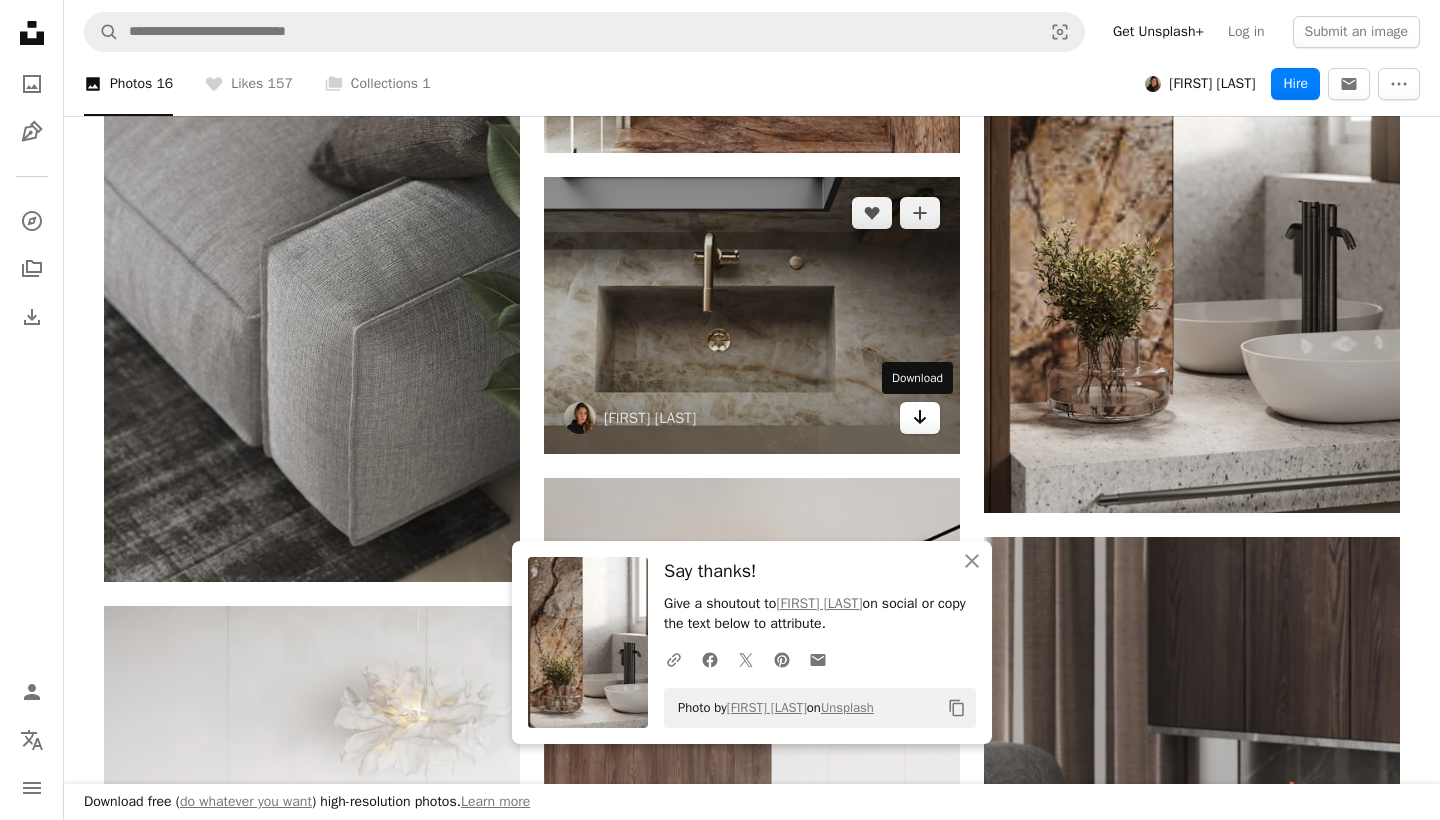 click 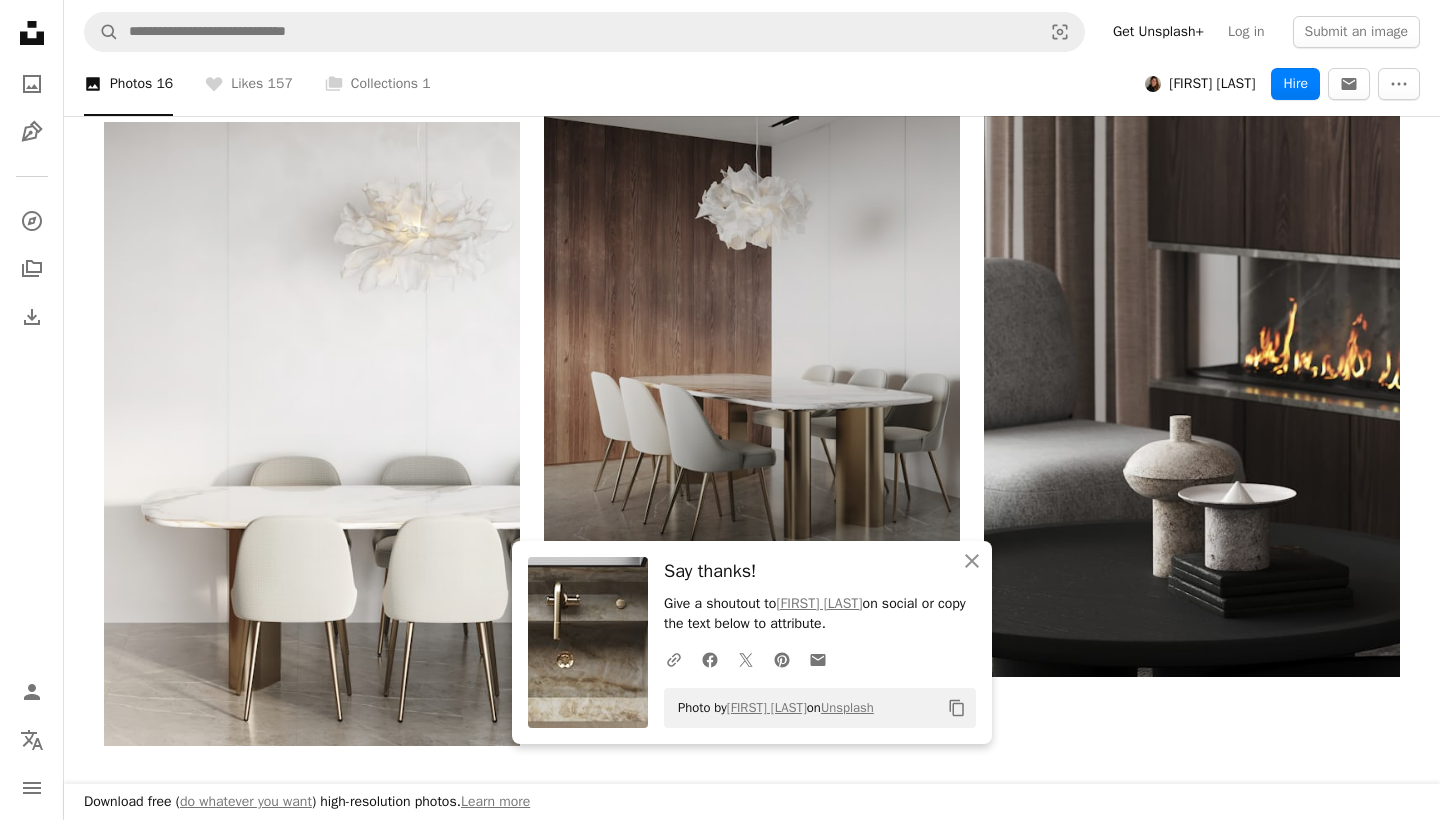 scroll, scrollTop: 3010, scrollLeft: 0, axis: vertical 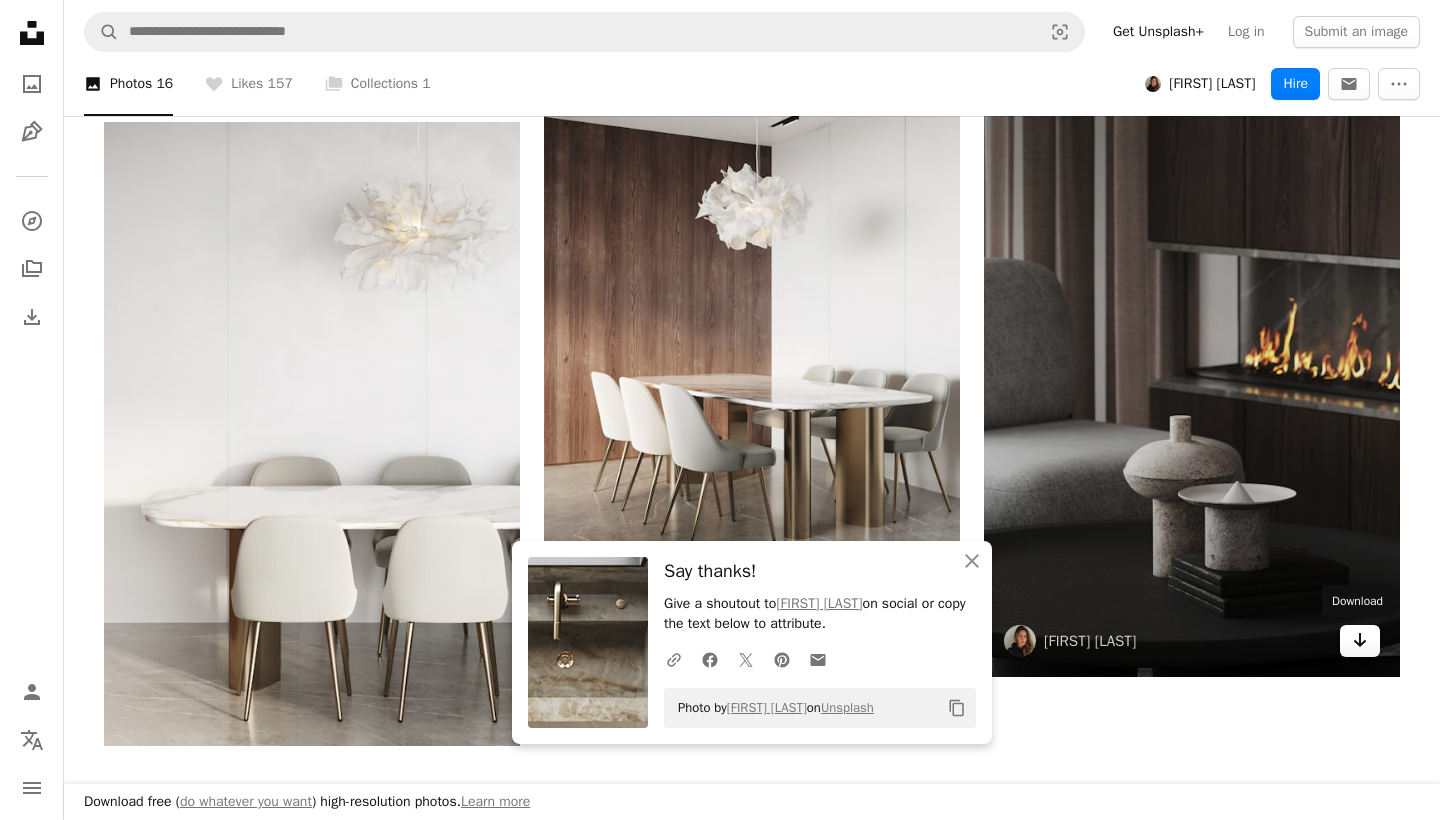 click 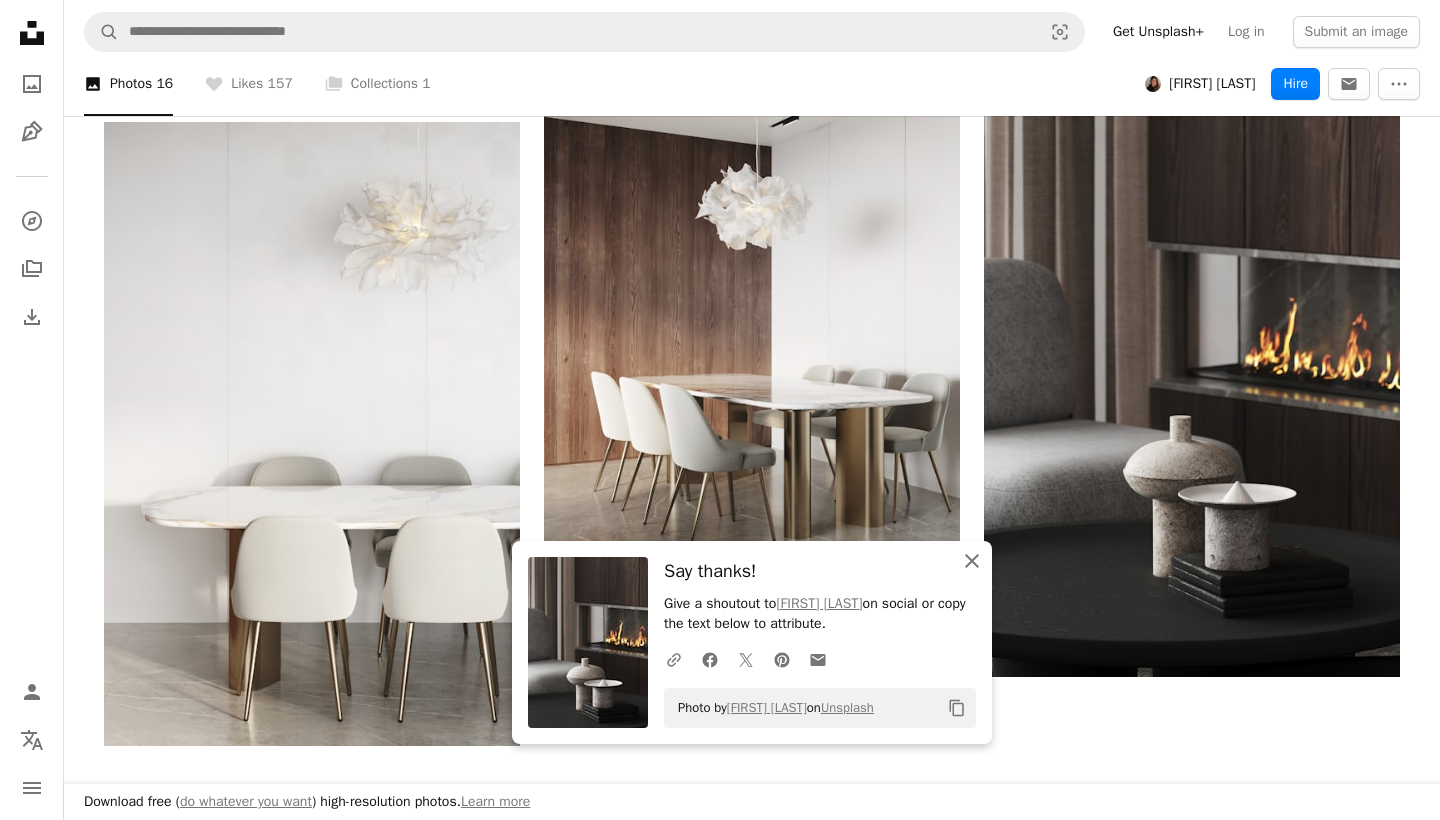 click on "An X shape" 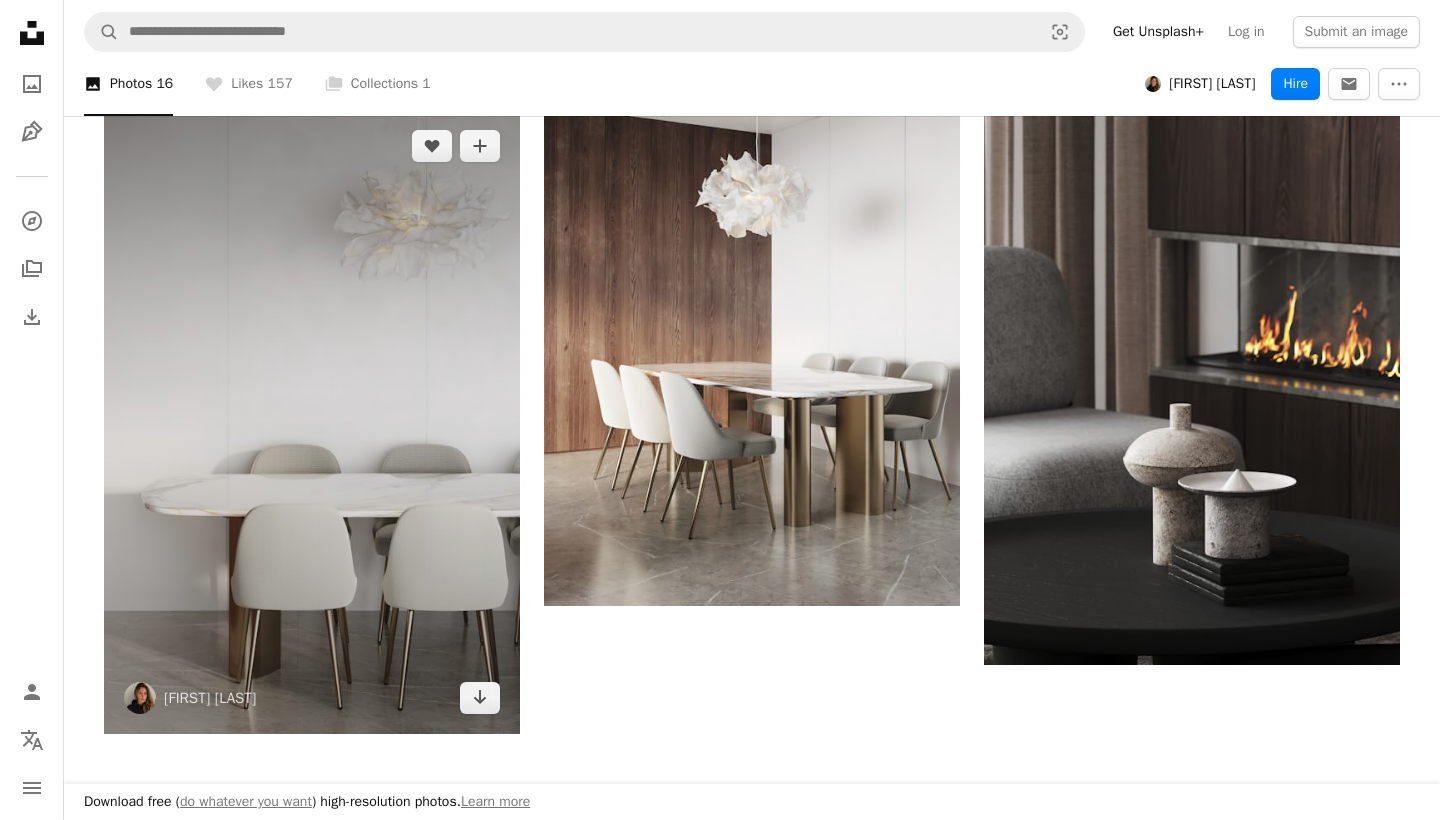 scroll, scrollTop: 2986, scrollLeft: 0, axis: vertical 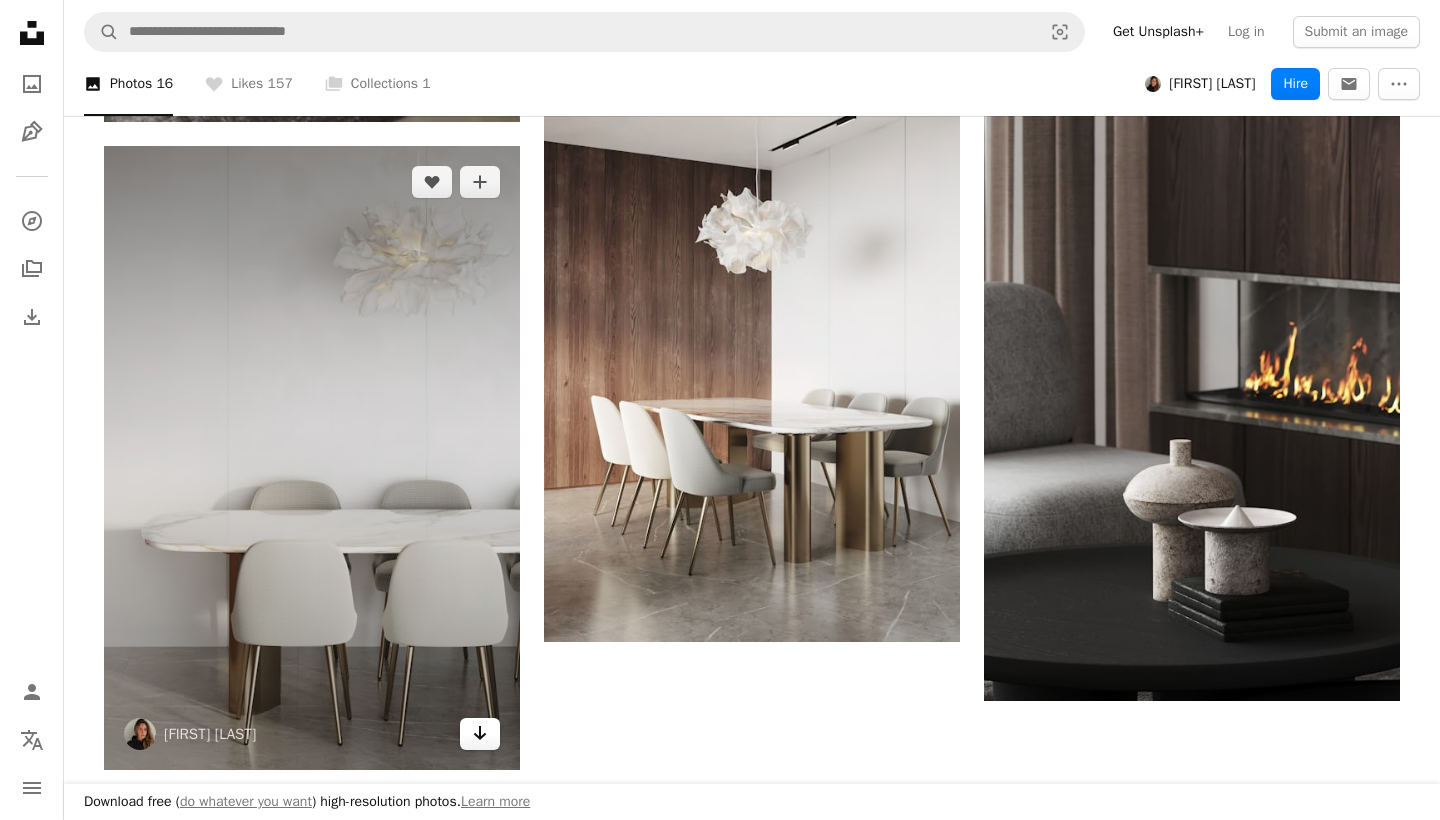 click on "Arrow pointing down" 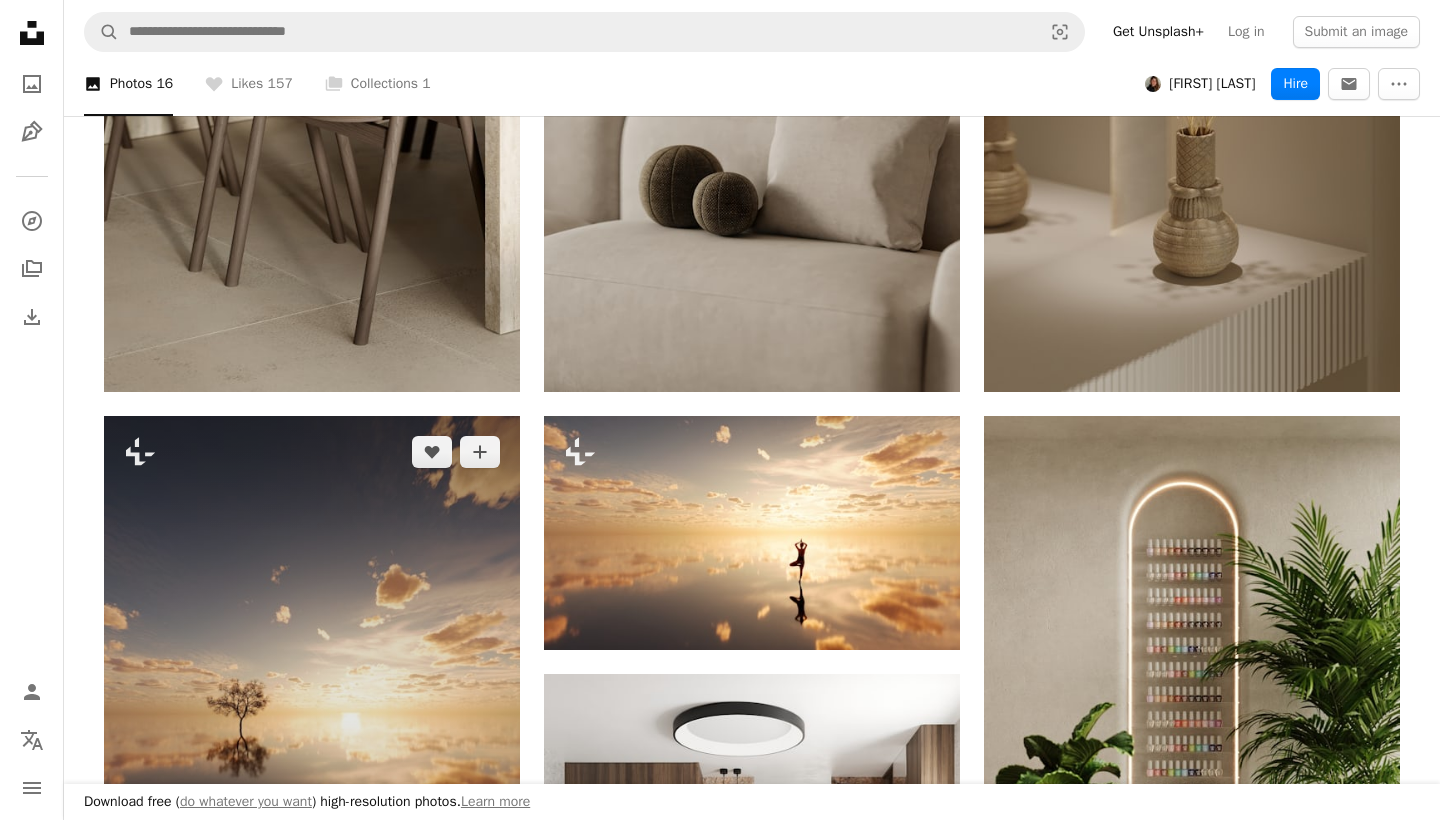 scroll, scrollTop: 632, scrollLeft: 0, axis: vertical 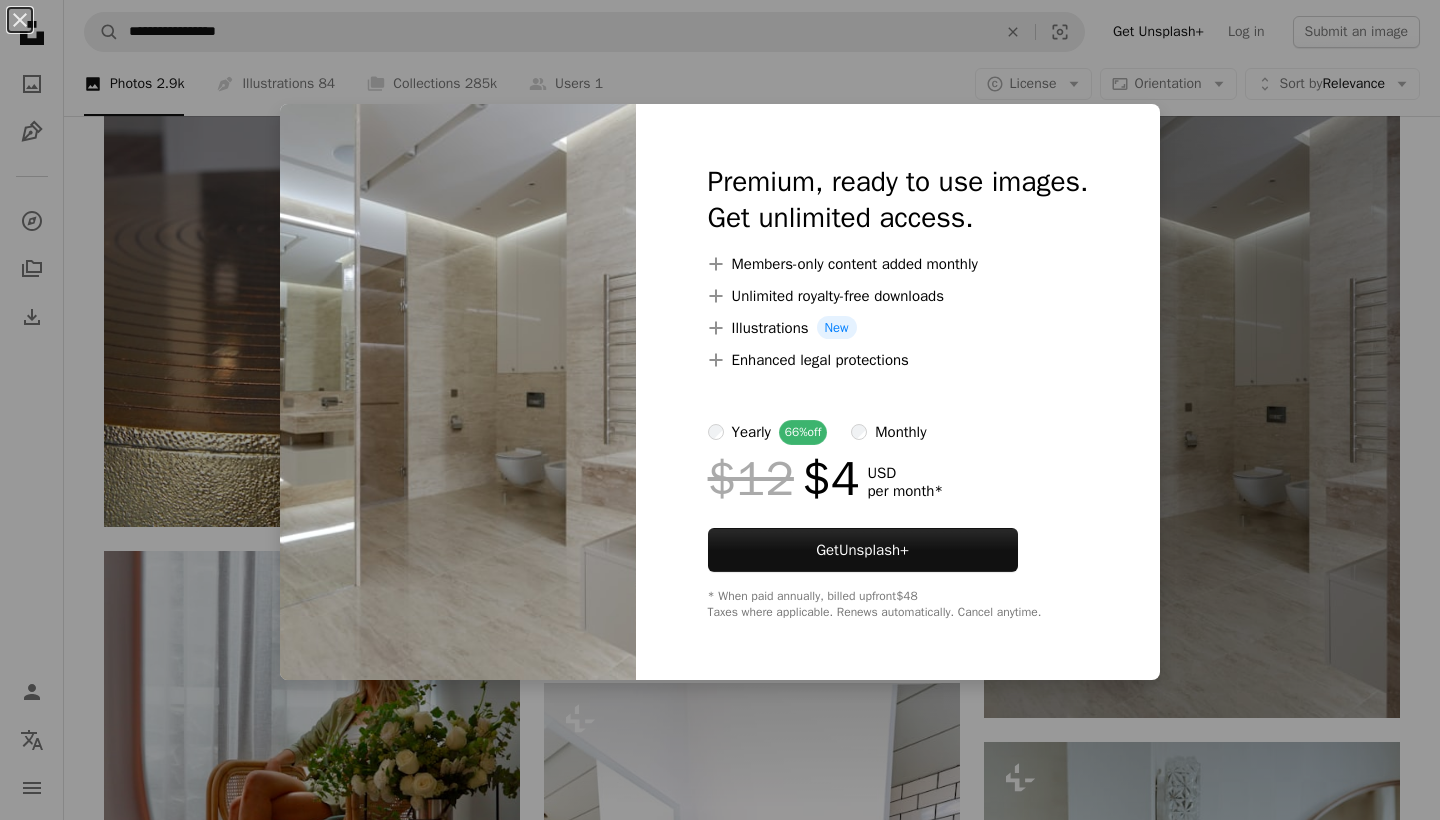click on "An X shape Premium, ready to use images. Get unlimited access. A plus sign Members-only content added monthly A plus sign Unlimited royalty-free downloads A plus sign Illustrations  New A plus sign Enhanced legal protections yearly 66%  off monthly $12   $4 USD per month * Get  Unsplash+ * When paid annually, billed upfront  $48 Taxes where applicable. Renews automatically. Cancel anytime." at bounding box center (720, 410) 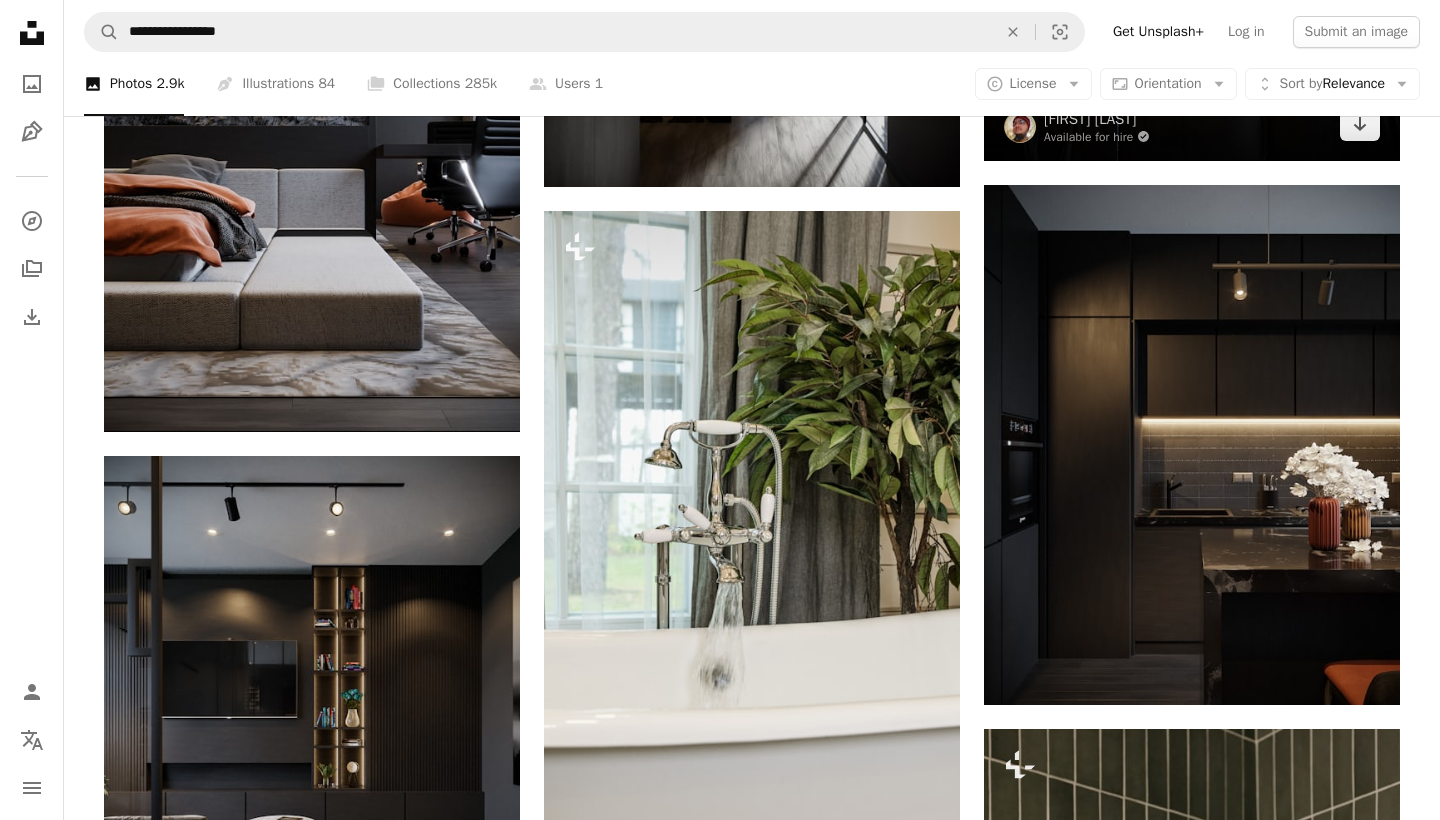 scroll, scrollTop: 69927, scrollLeft: 0, axis: vertical 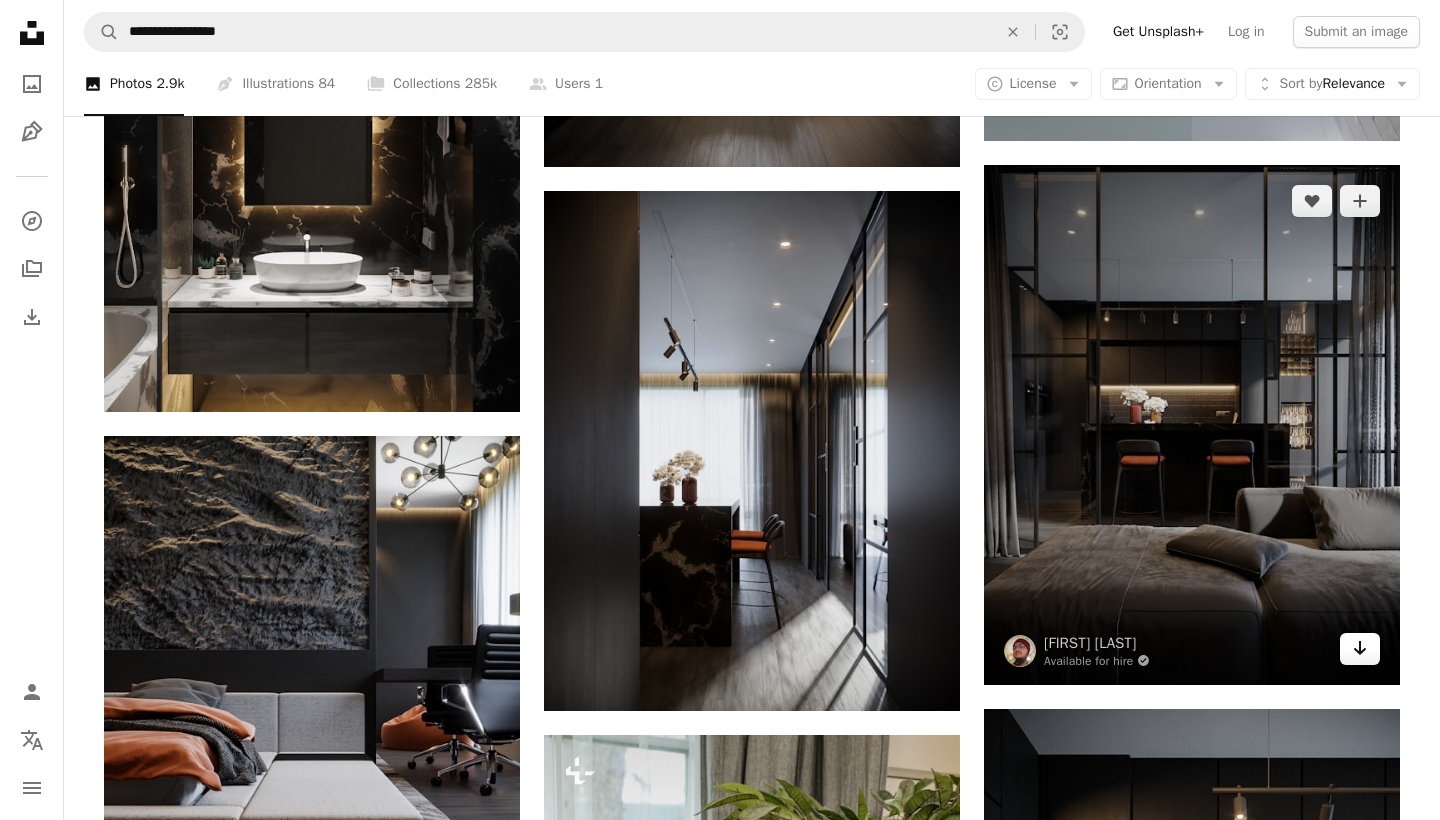 click on "Arrow pointing down" 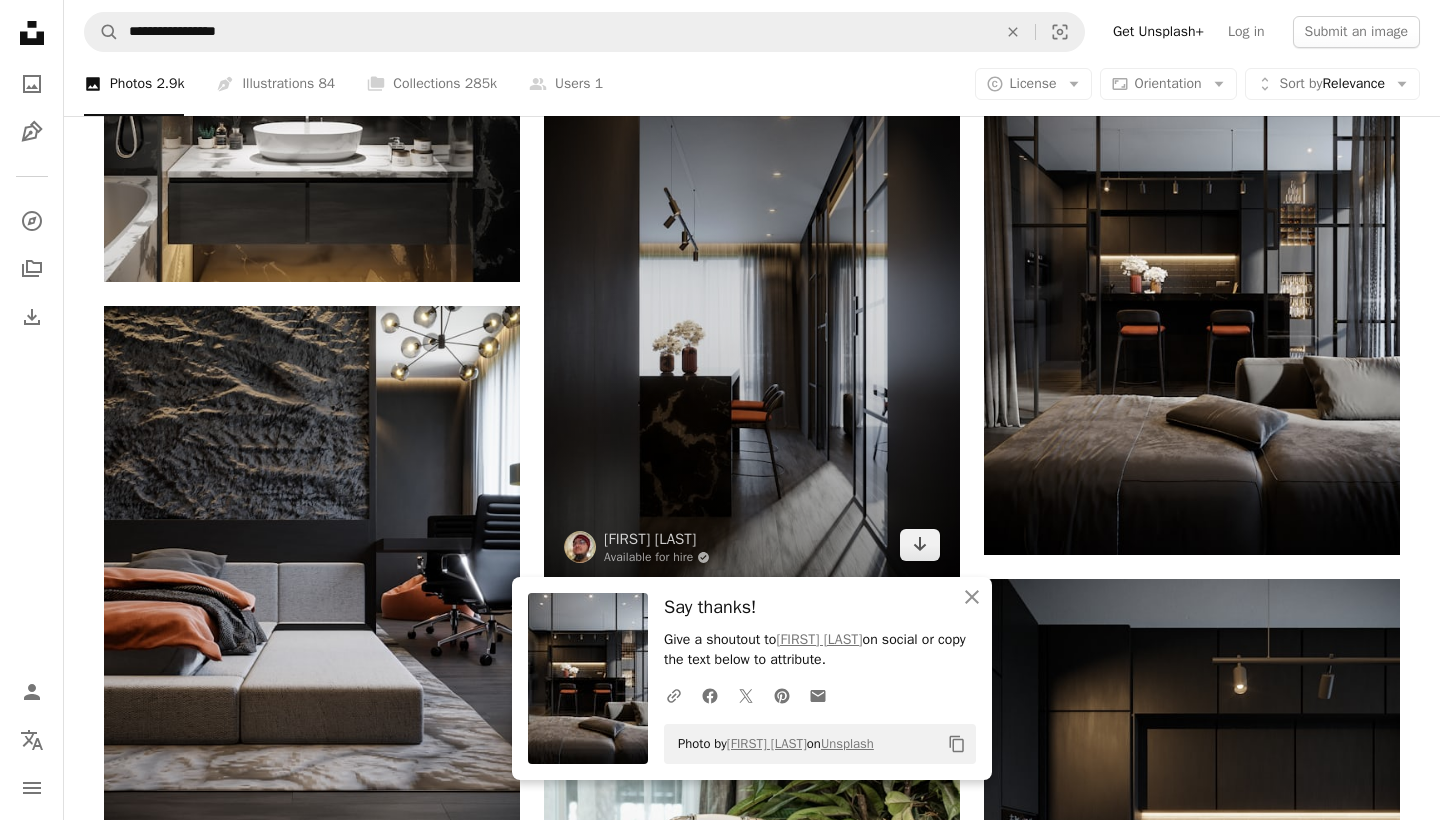 scroll, scrollTop: 70068, scrollLeft: 0, axis: vertical 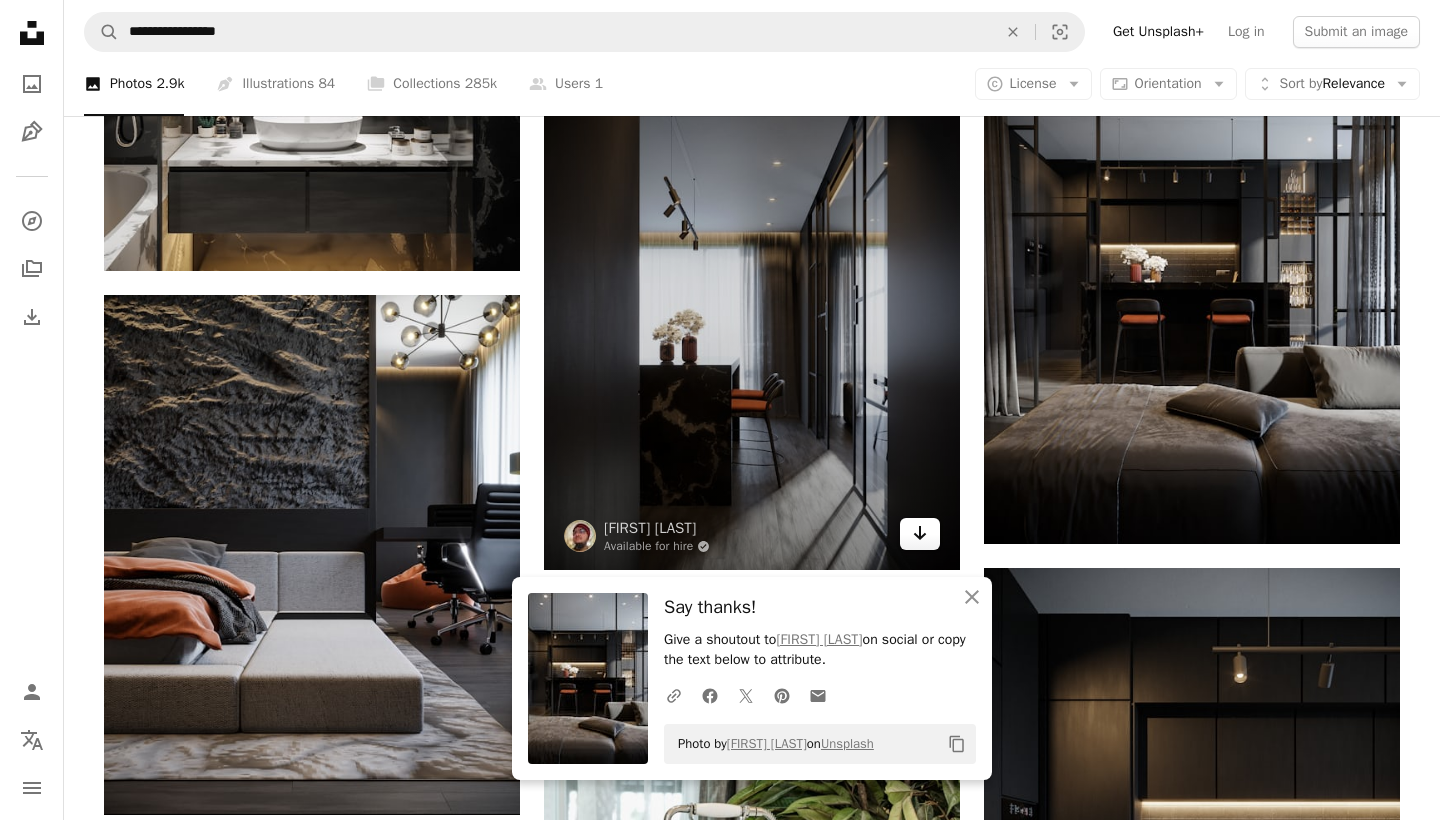 click on "Arrow pointing down" at bounding box center [920, 534] 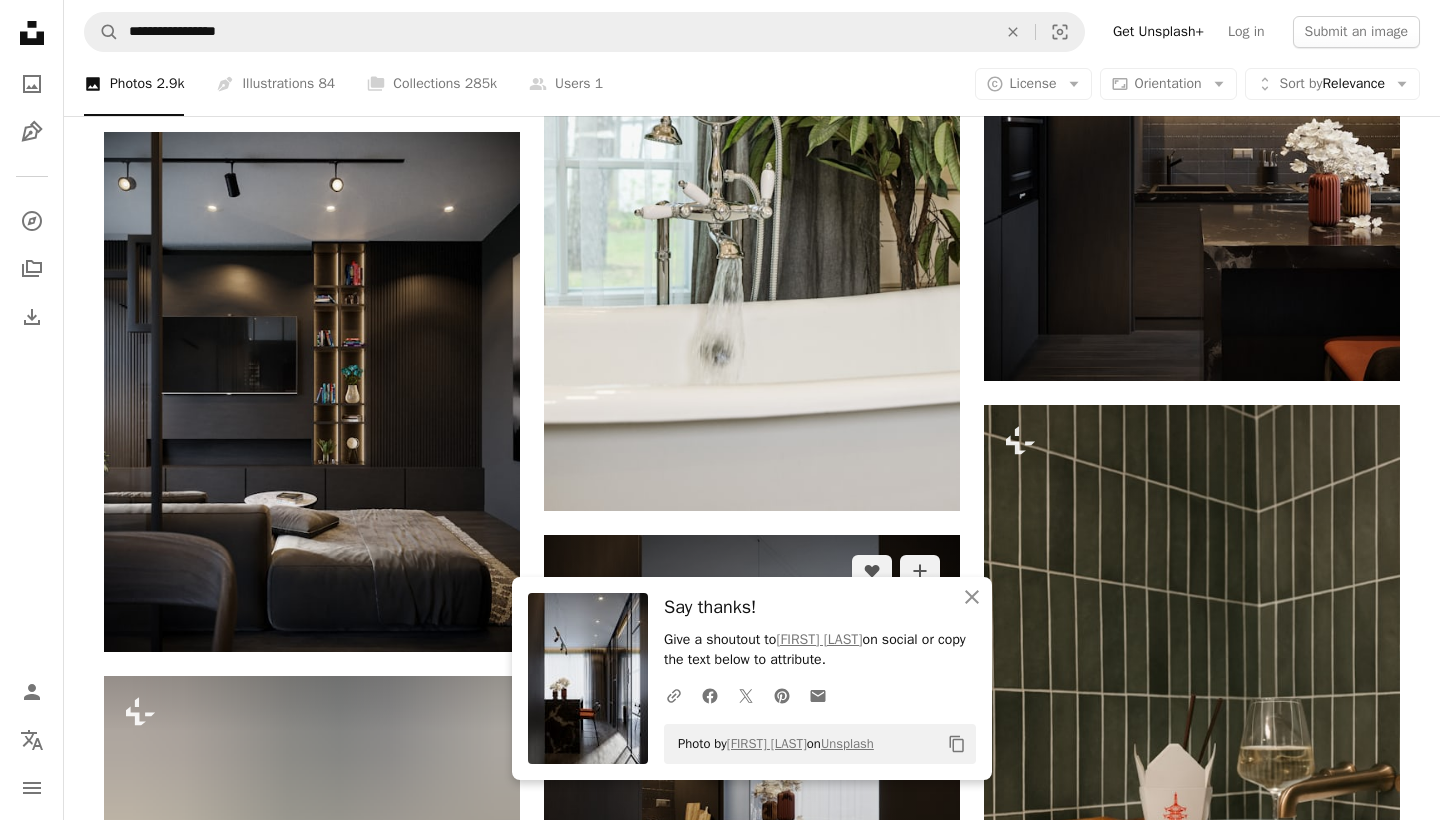 scroll, scrollTop: 71018, scrollLeft: 0, axis: vertical 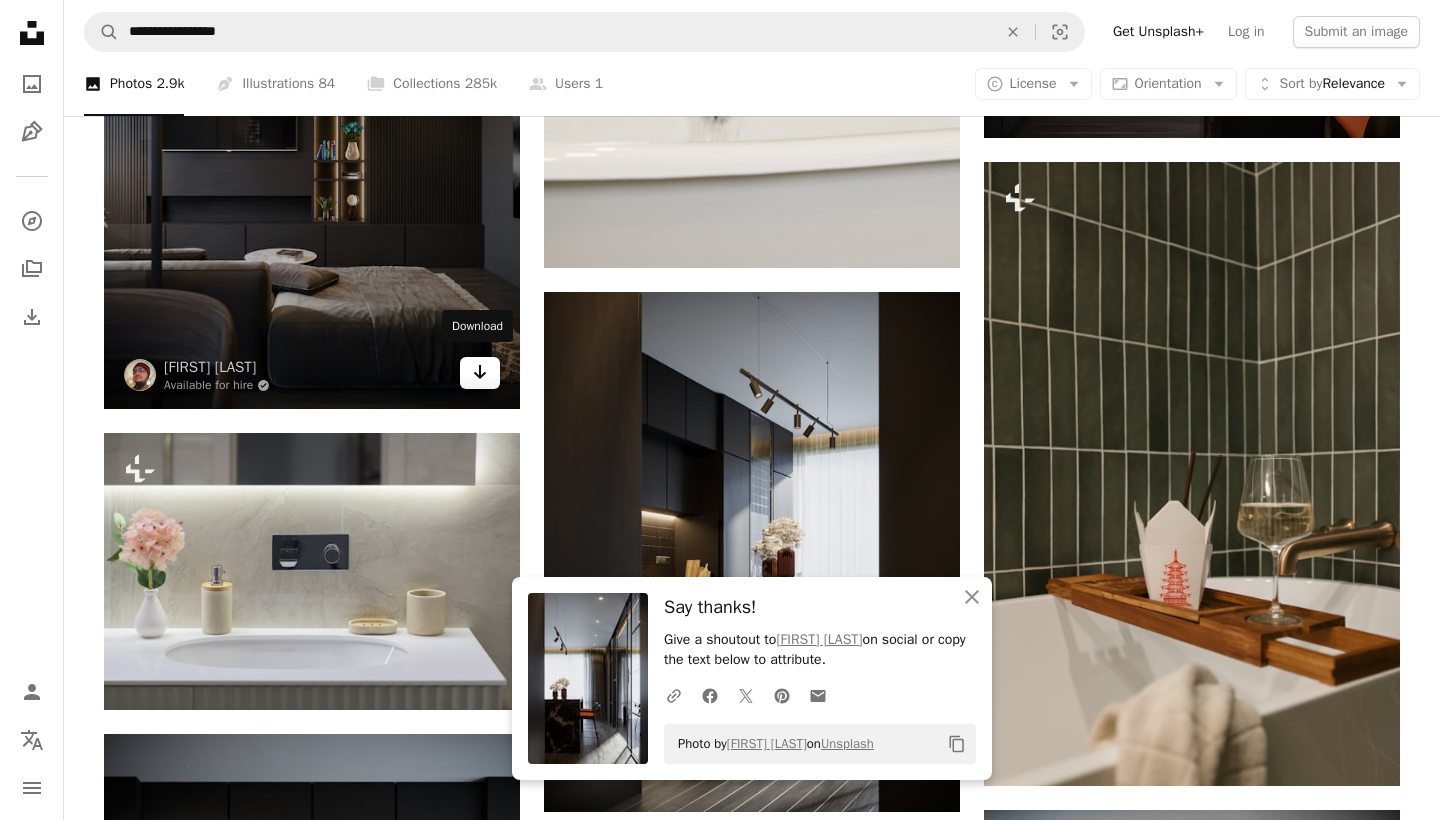 click on "Arrow pointing down" 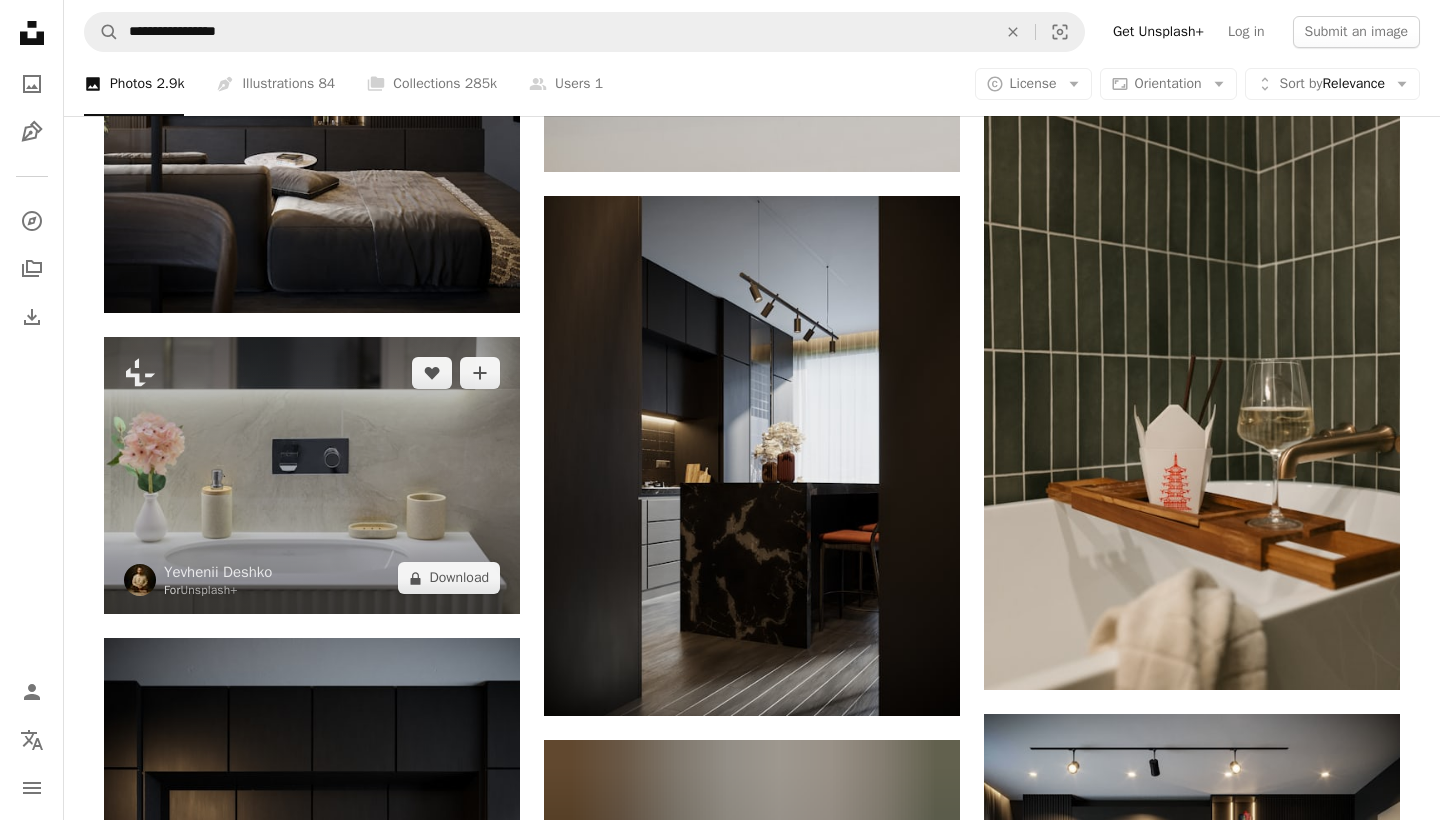 scroll, scrollTop: 71262, scrollLeft: 0, axis: vertical 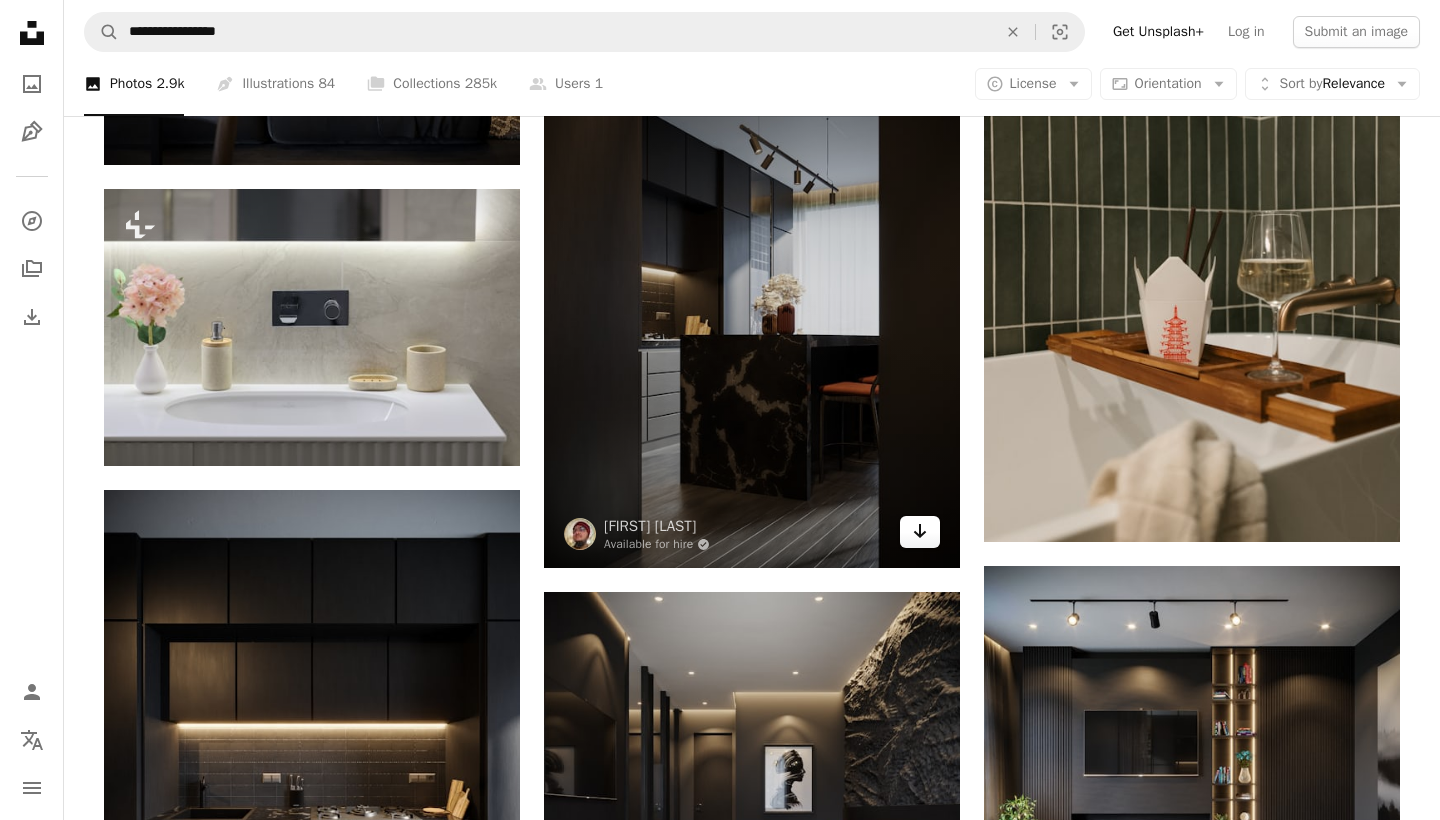 click on "Arrow pointing down" at bounding box center [920, 532] 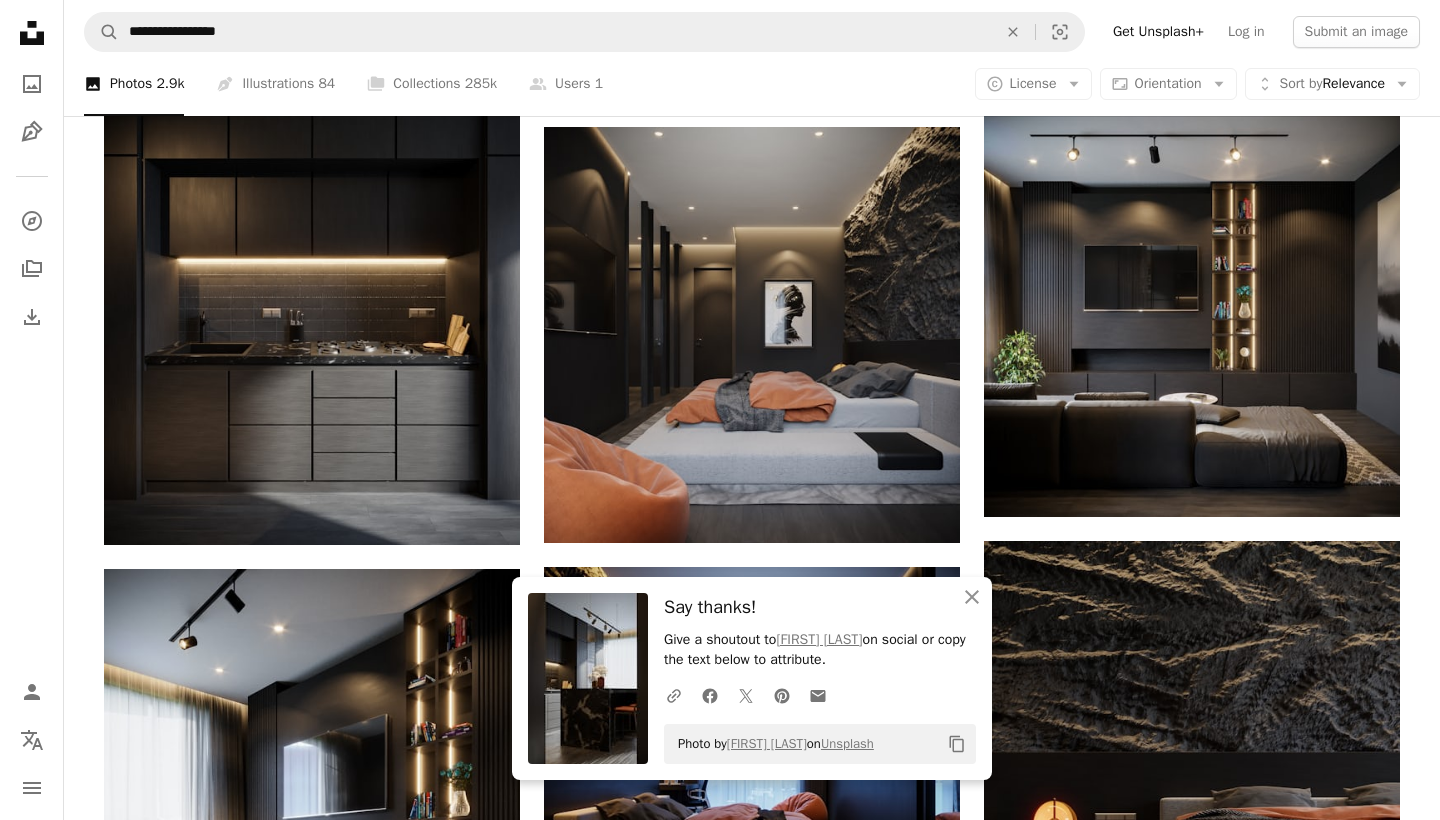 scroll, scrollTop: 71738, scrollLeft: 0, axis: vertical 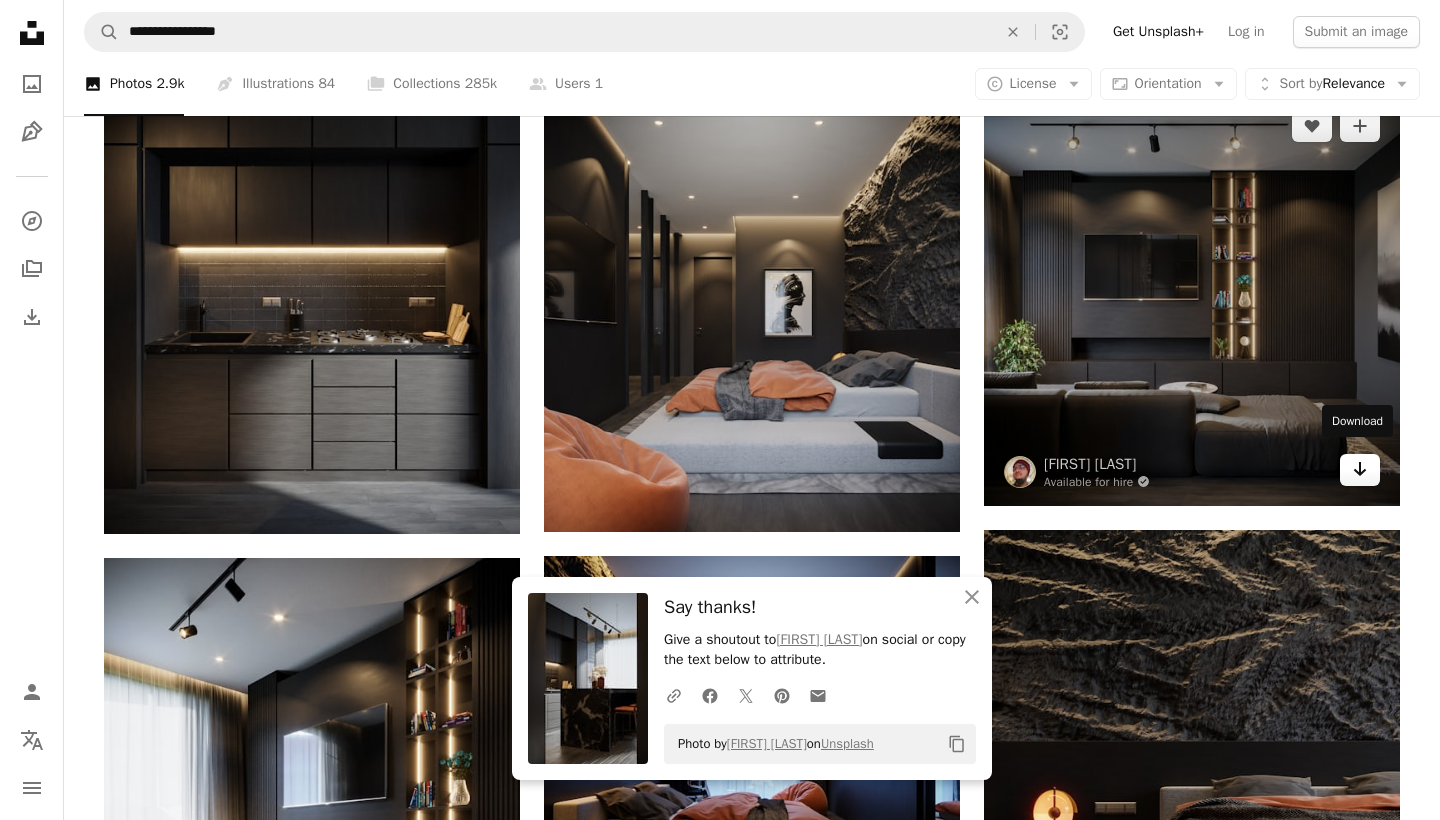click on "Arrow pointing down" 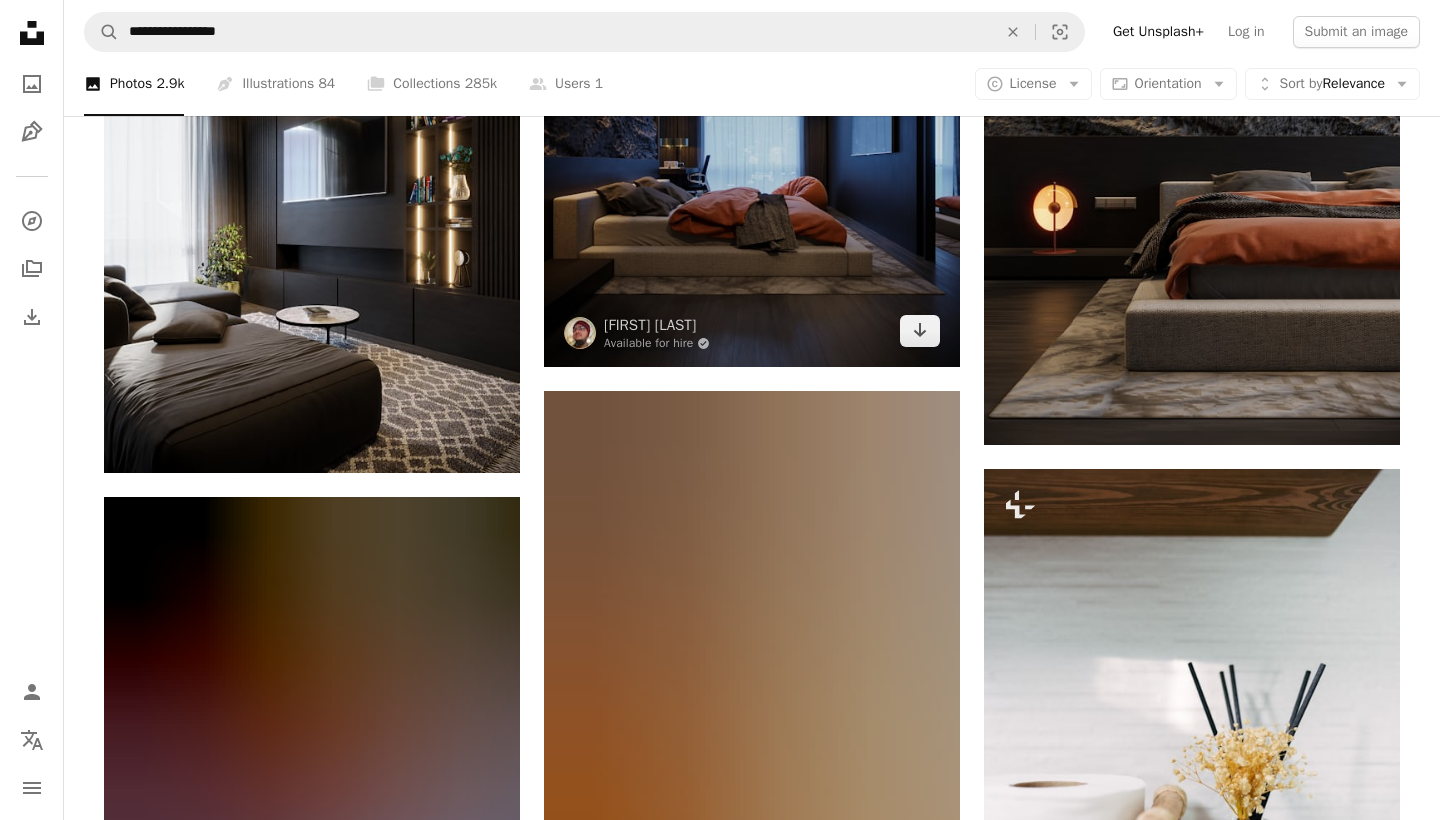 scroll, scrollTop: 72667, scrollLeft: 0, axis: vertical 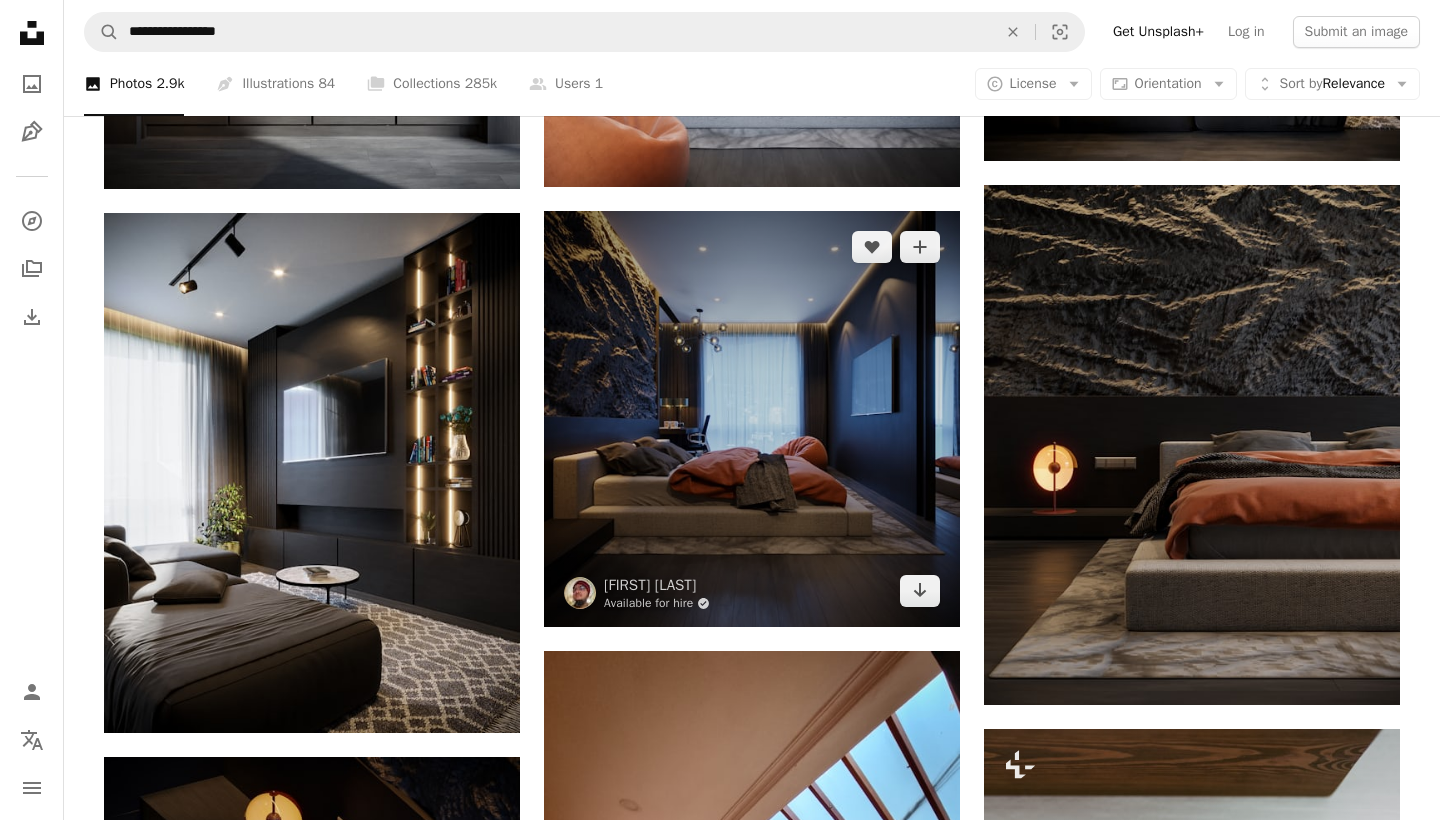 click on "Available for hire A checkmark inside of a circle" at bounding box center (657, 603) 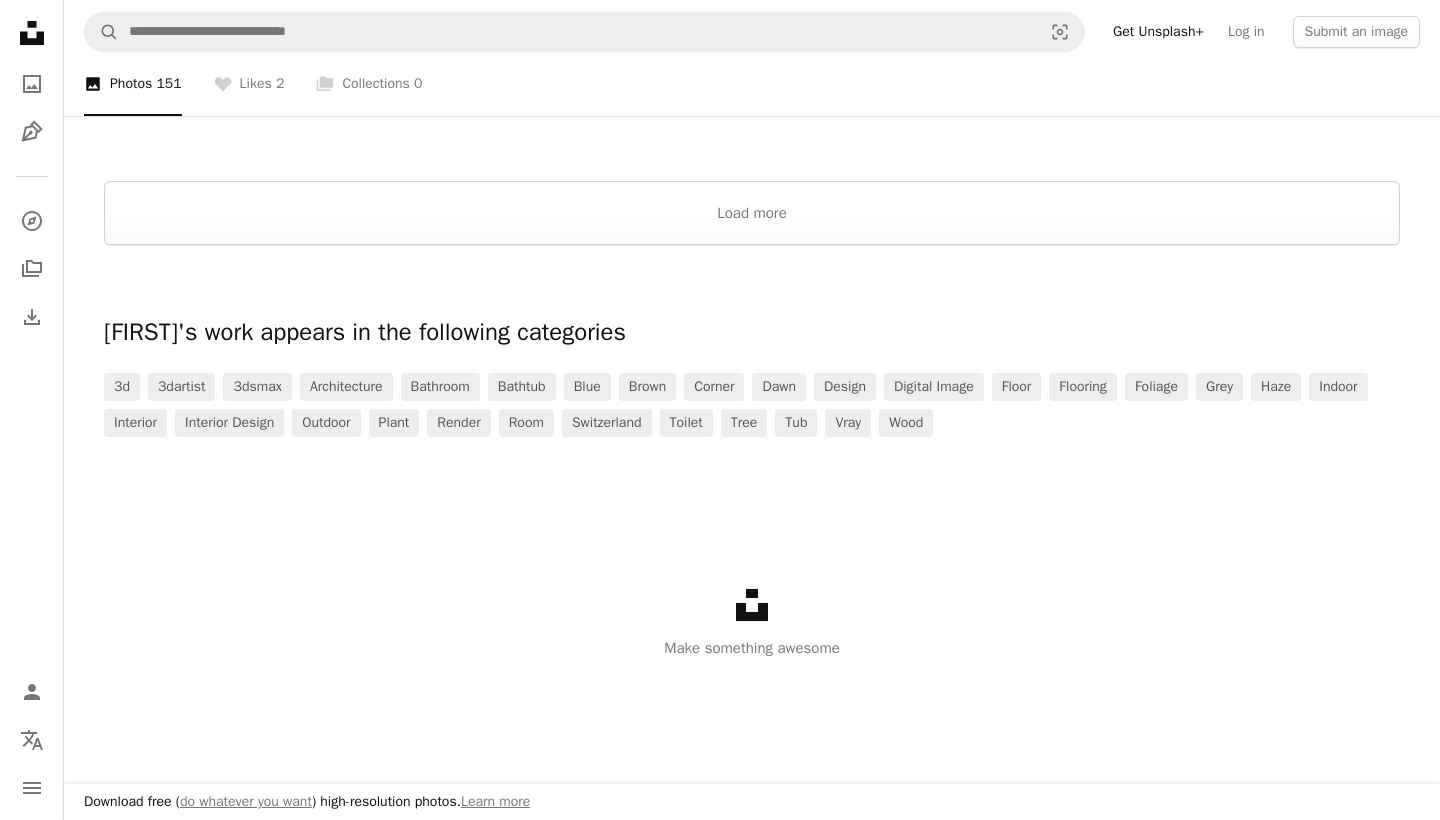 scroll, scrollTop: 0, scrollLeft: 0, axis: both 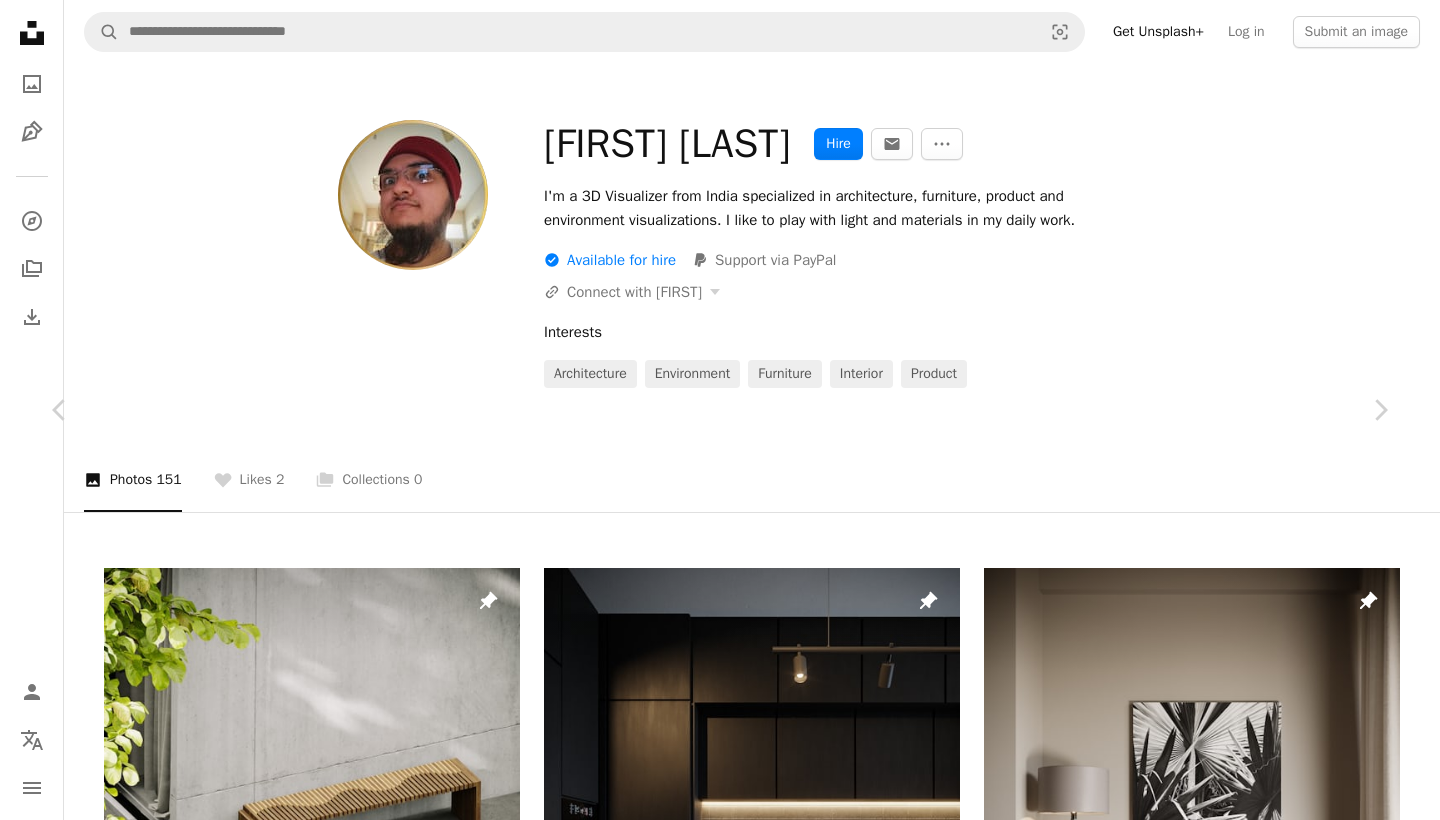 click on "An X shape Chevron left Chevron right Bilal Mansuri Available for hire A checkmark inside of a circle A heart A plus sign Download free Chevron down Zoom in Views 307,464 Downloads 2,680 Featured in 3D Renders A forward-right arrow Share Info icon Info More Actions All these interior images are computer generated images from project called CGI : BLACK INTERIOR you can see full project from this link : https://www.behance.net/gallery/153111917/CGI-BLACK-INTERIOR Read more Calendar outlined Published on  September 22, 2022 Safety Free to use under the  Unsplash License interior design living room kitchen interior bedroom bathroom kitchen design render bedroom interior living room interior design 3d art bedroom design 3d rendering bedrooms 3d architecture 3d visualization 3d artist bathroom faucet 3d visual flower Free images Browse premium related images on iStock  |  Save 20% with code UNSPLASH20 View more on iStock  ↗ Related images A heart A plus sign Bilal Mansuri Available for hire Arrow pointing down" at bounding box center [720, 5406] 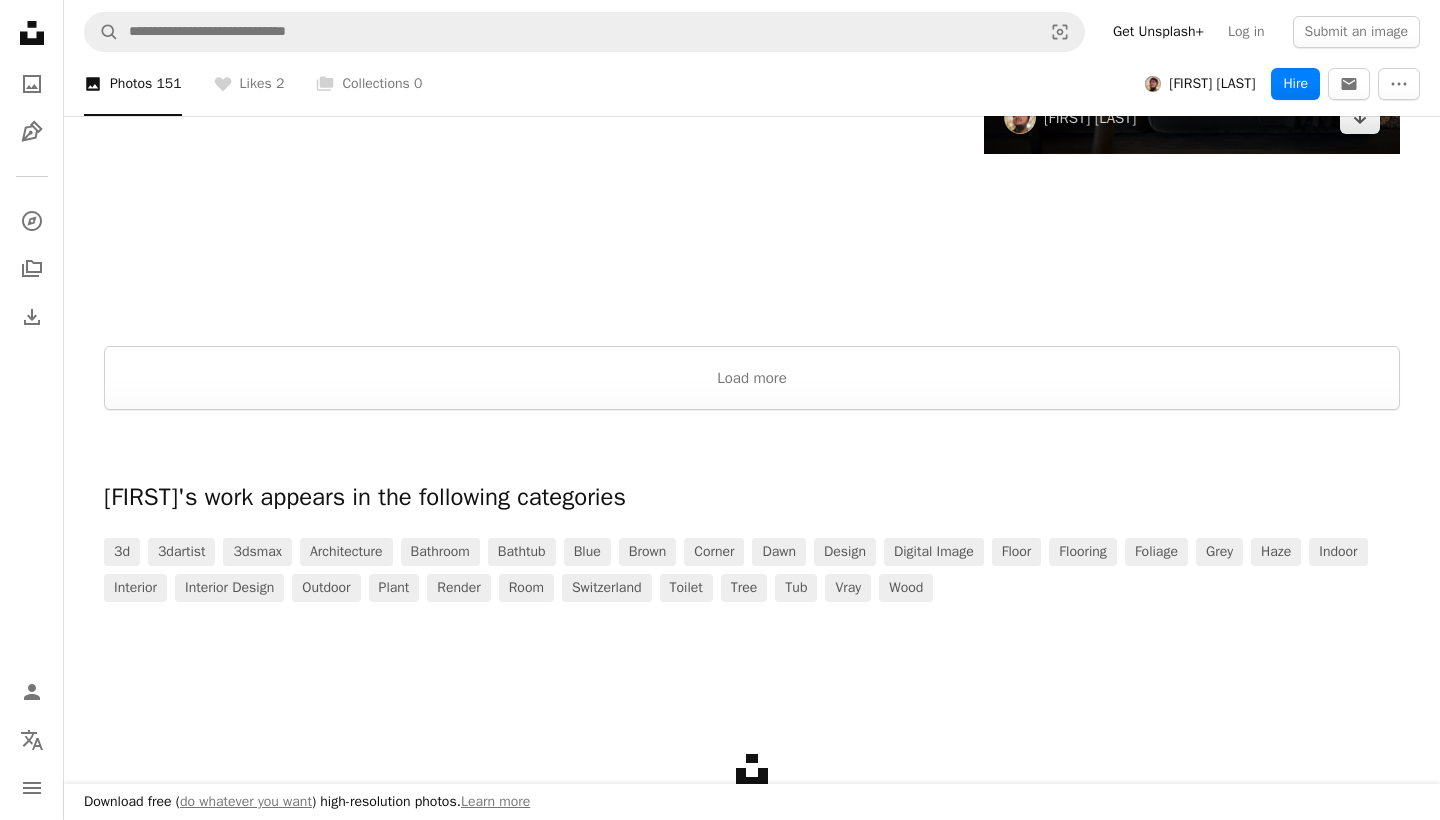 scroll, scrollTop: 4097, scrollLeft: 0, axis: vertical 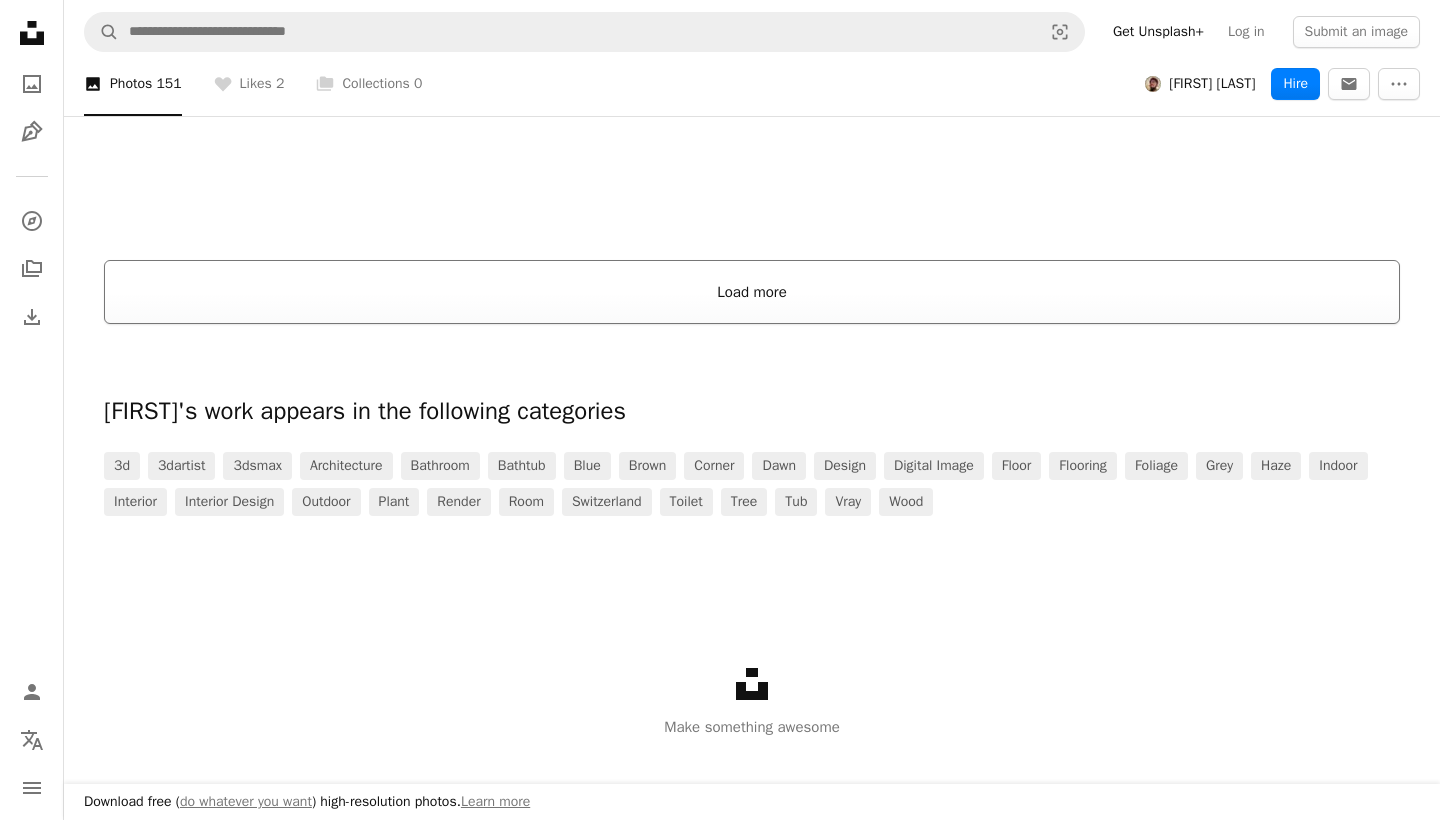 click on "Load more" at bounding box center (752, 292) 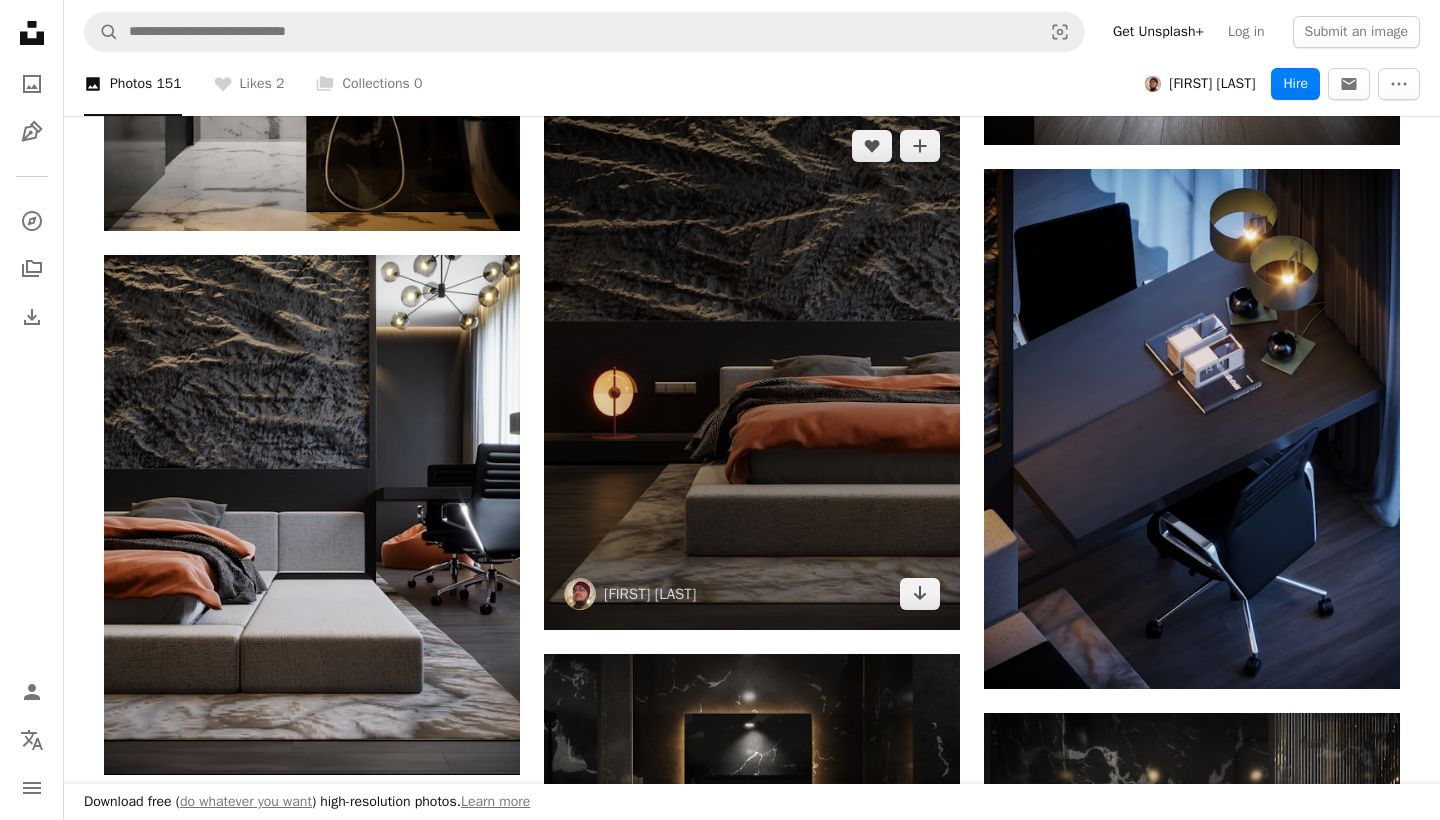 scroll, scrollTop: 6815, scrollLeft: 0, axis: vertical 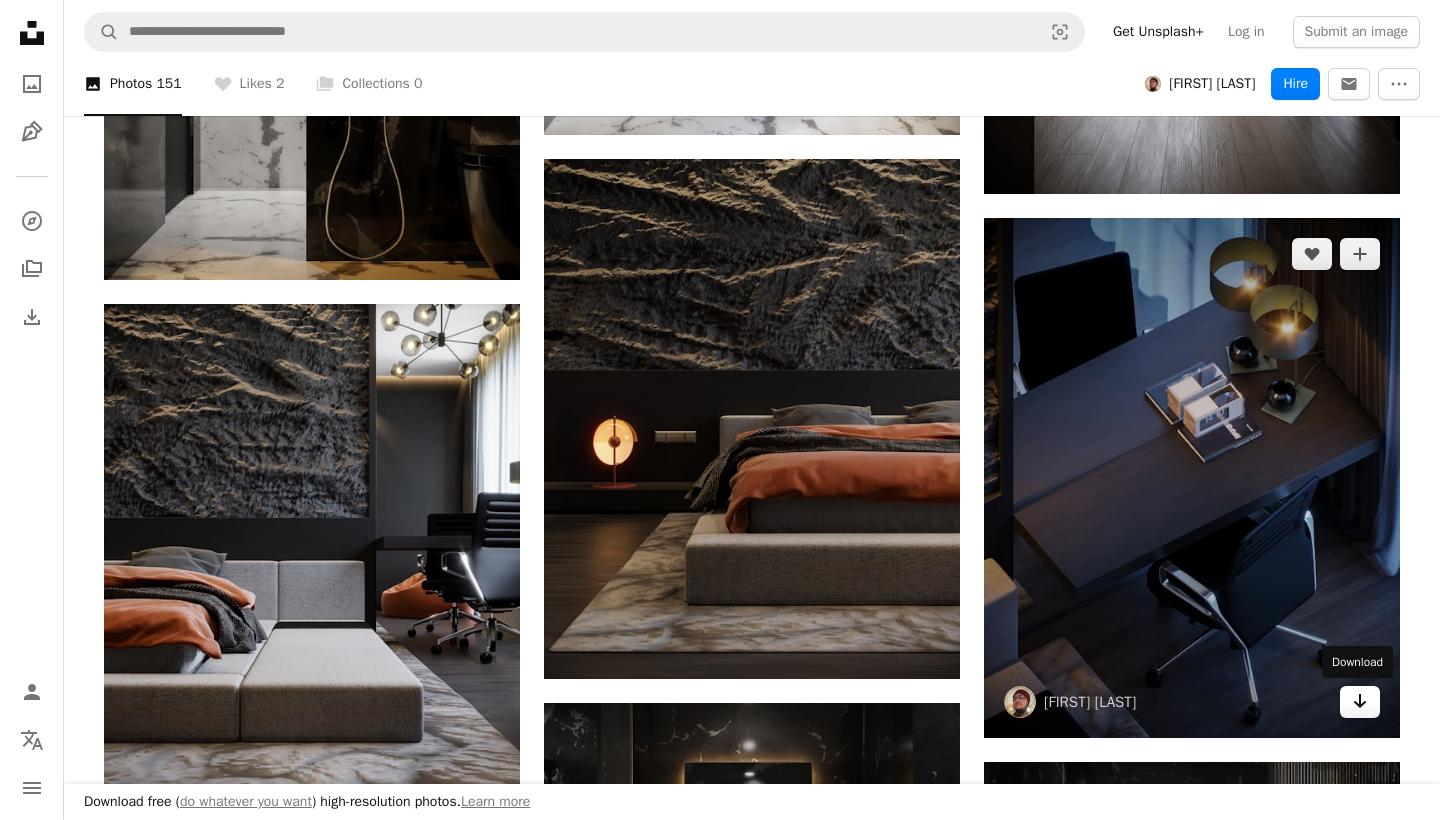 click on "Arrow pointing down" 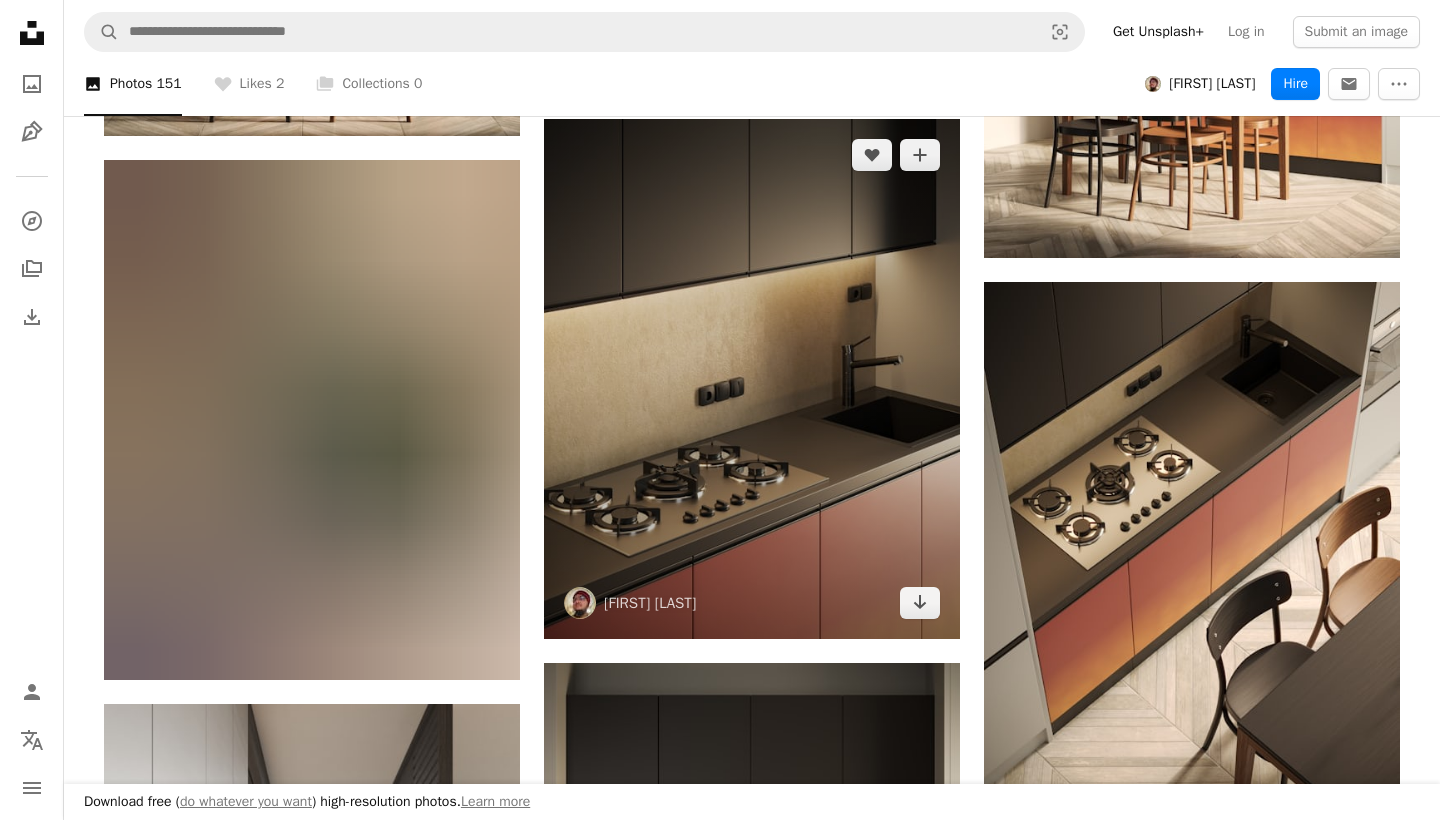 scroll, scrollTop: 17530, scrollLeft: 0, axis: vertical 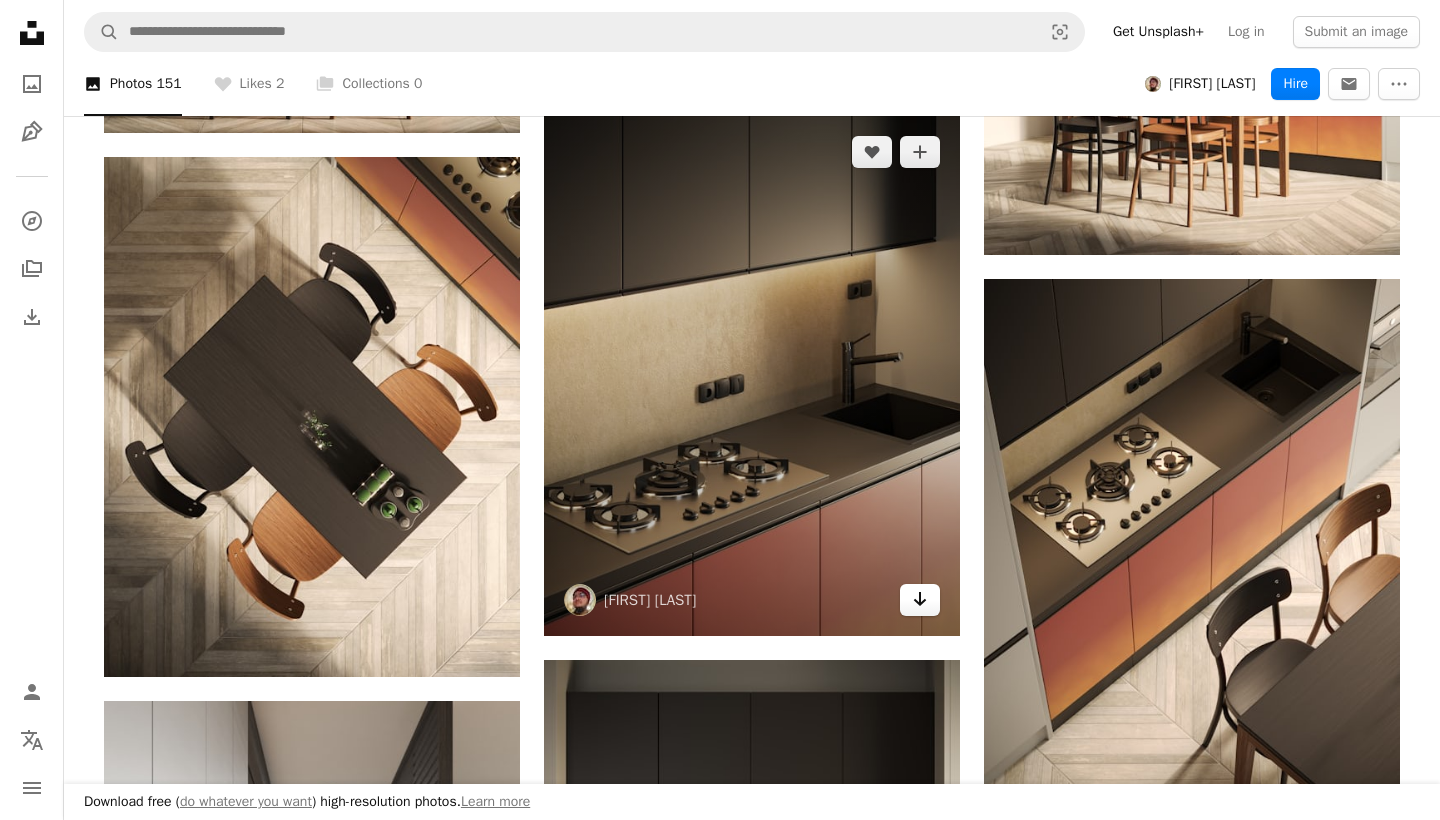 click on "Arrow pointing down" 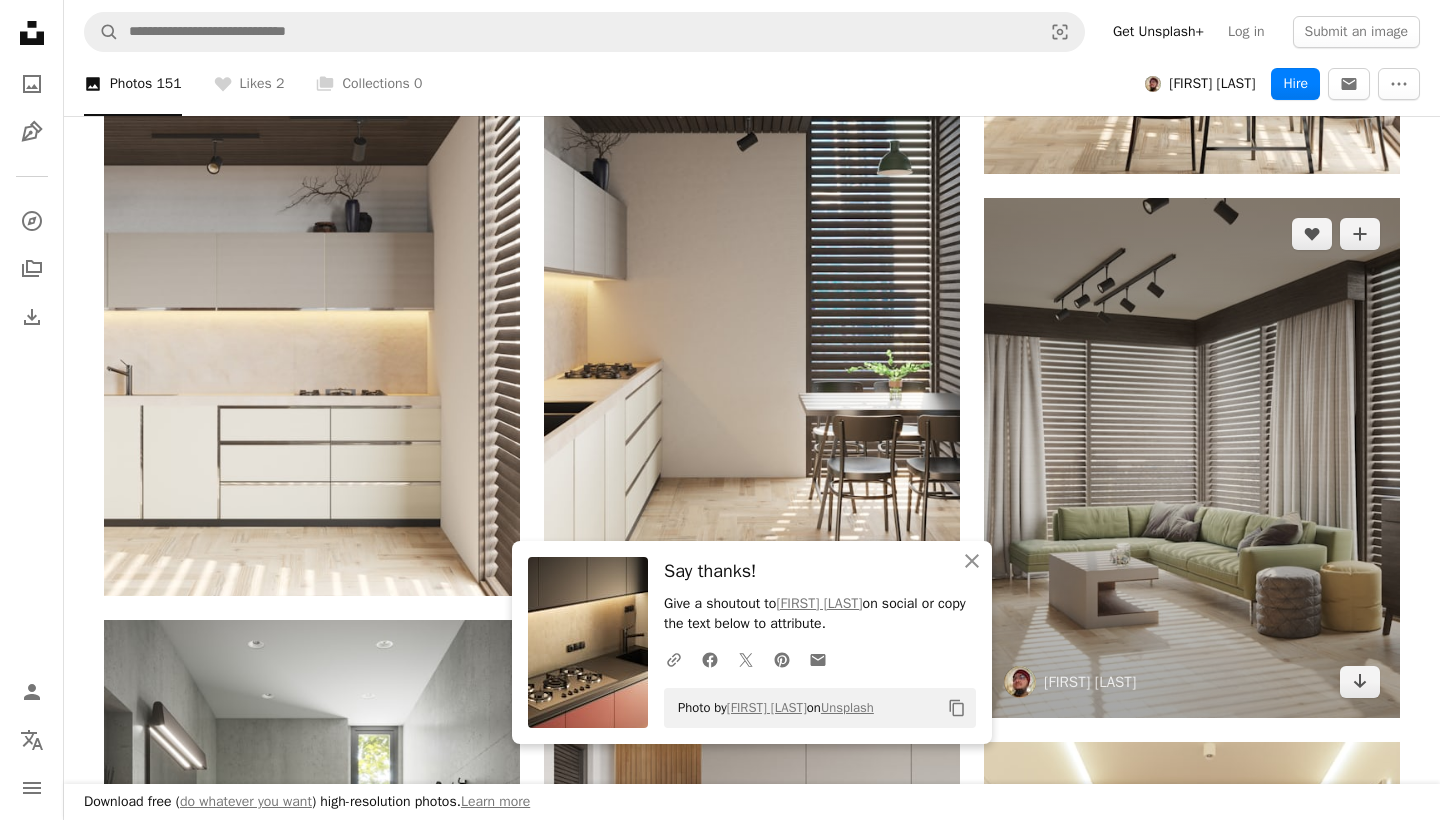 scroll, scrollTop: 18708, scrollLeft: 0, axis: vertical 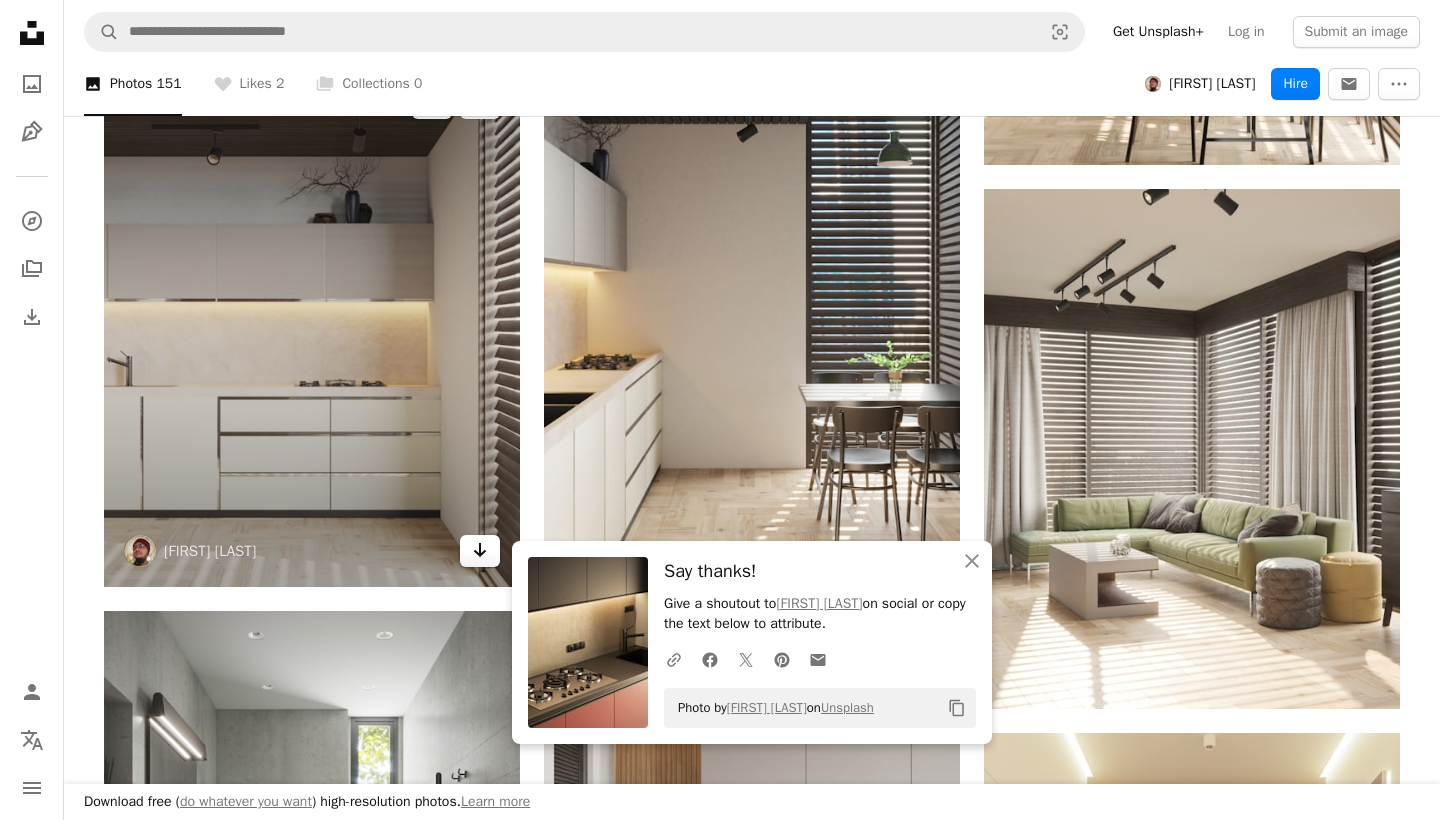 click on "Arrow pointing down" 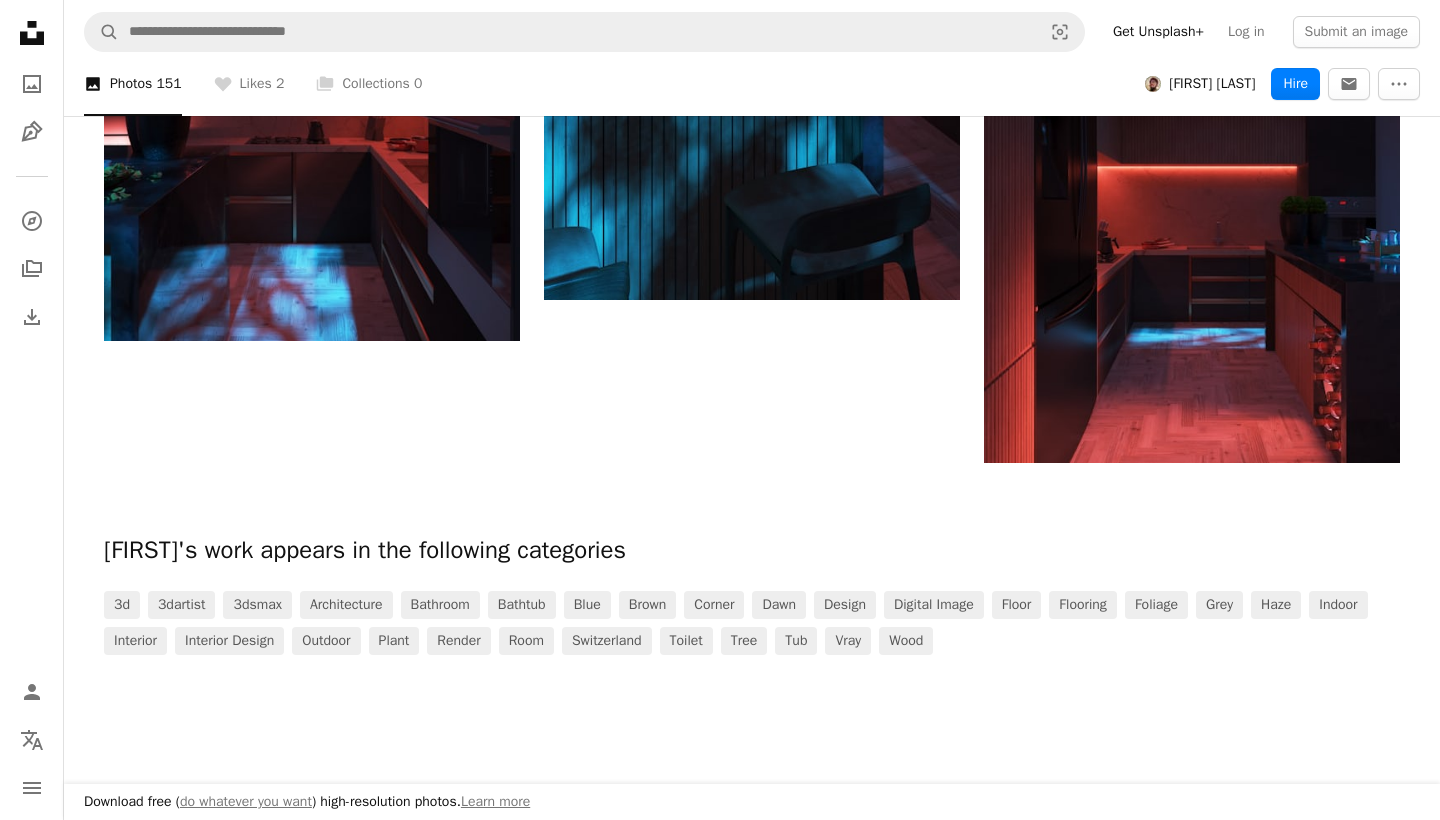 scroll, scrollTop: 26540, scrollLeft: 0, axis: vertical 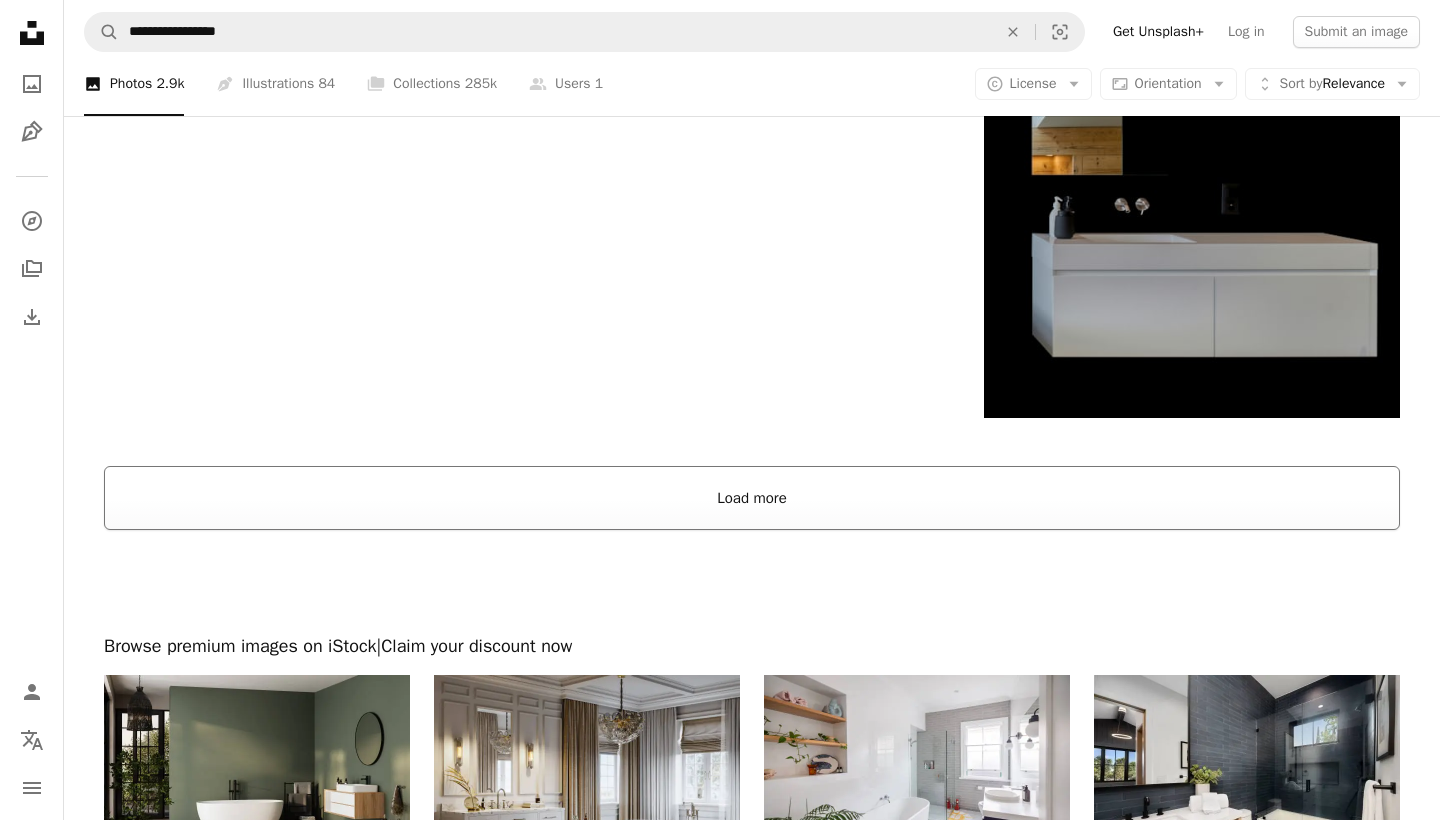 click on "Load more" at bounding box center [752, 498] 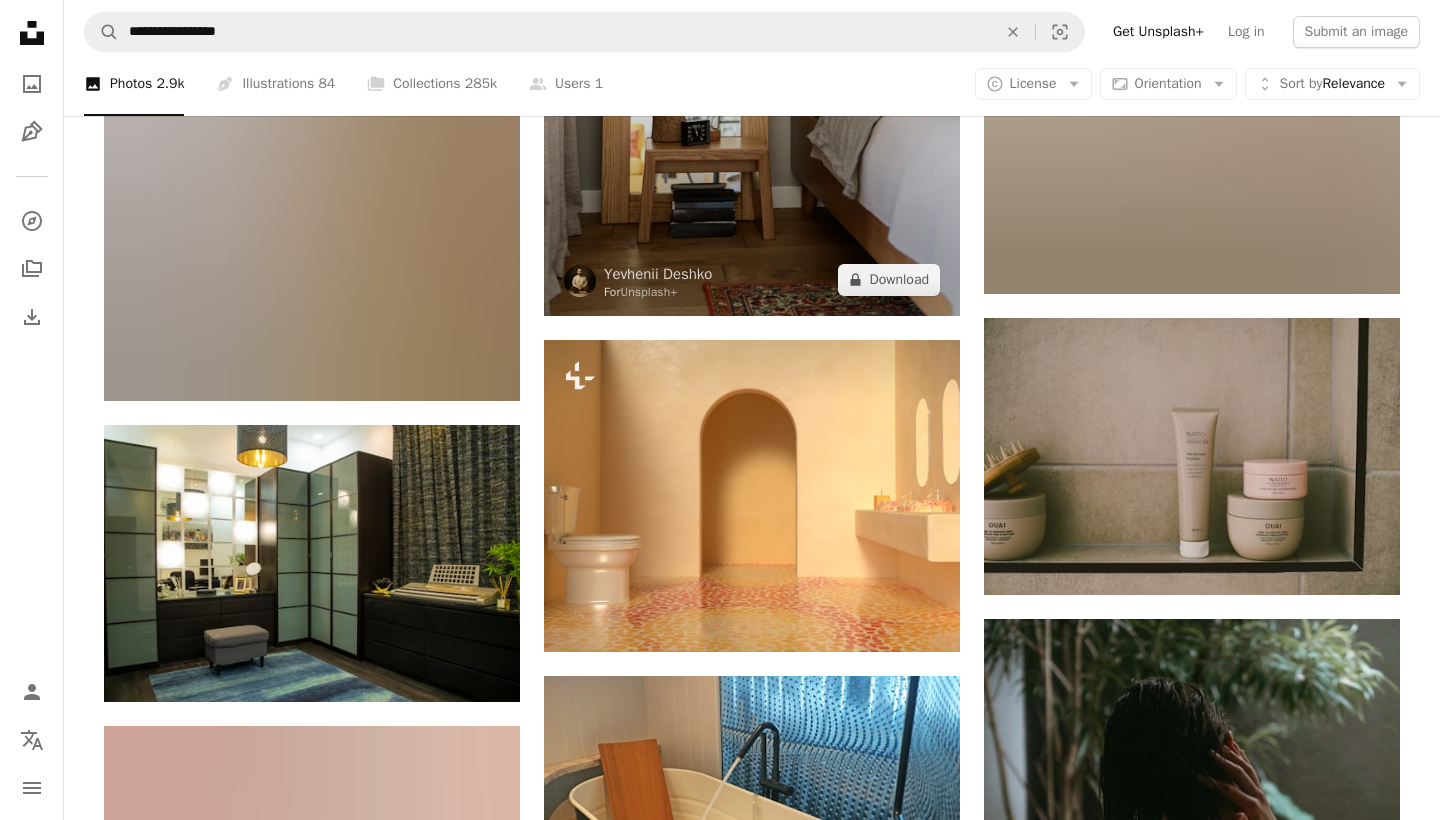 scroll, scrollTop: 85368, scrollLeft: 0, axis: vertical 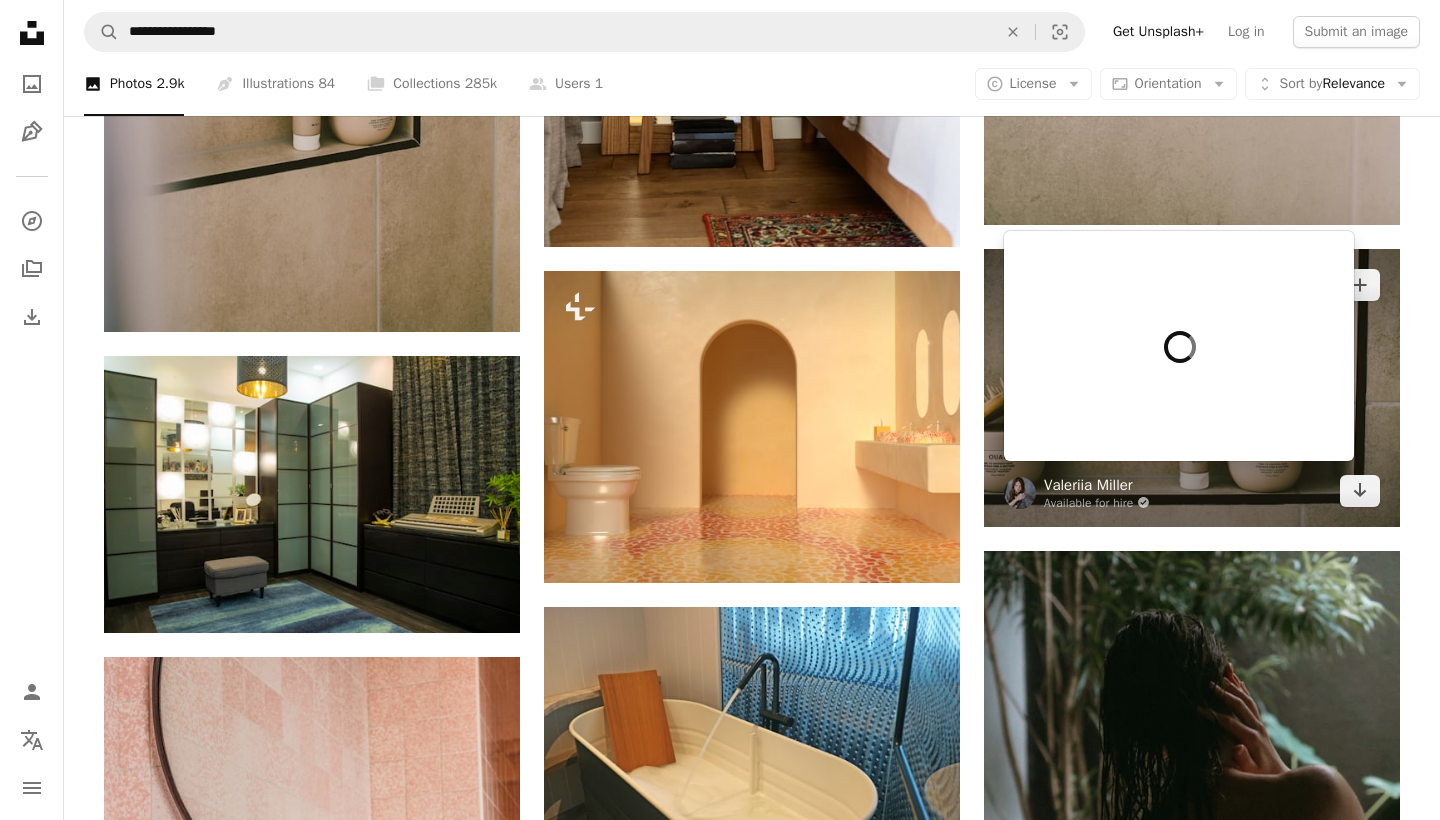 click on "Valeriia Miller" at bounding box center (1097, 485) 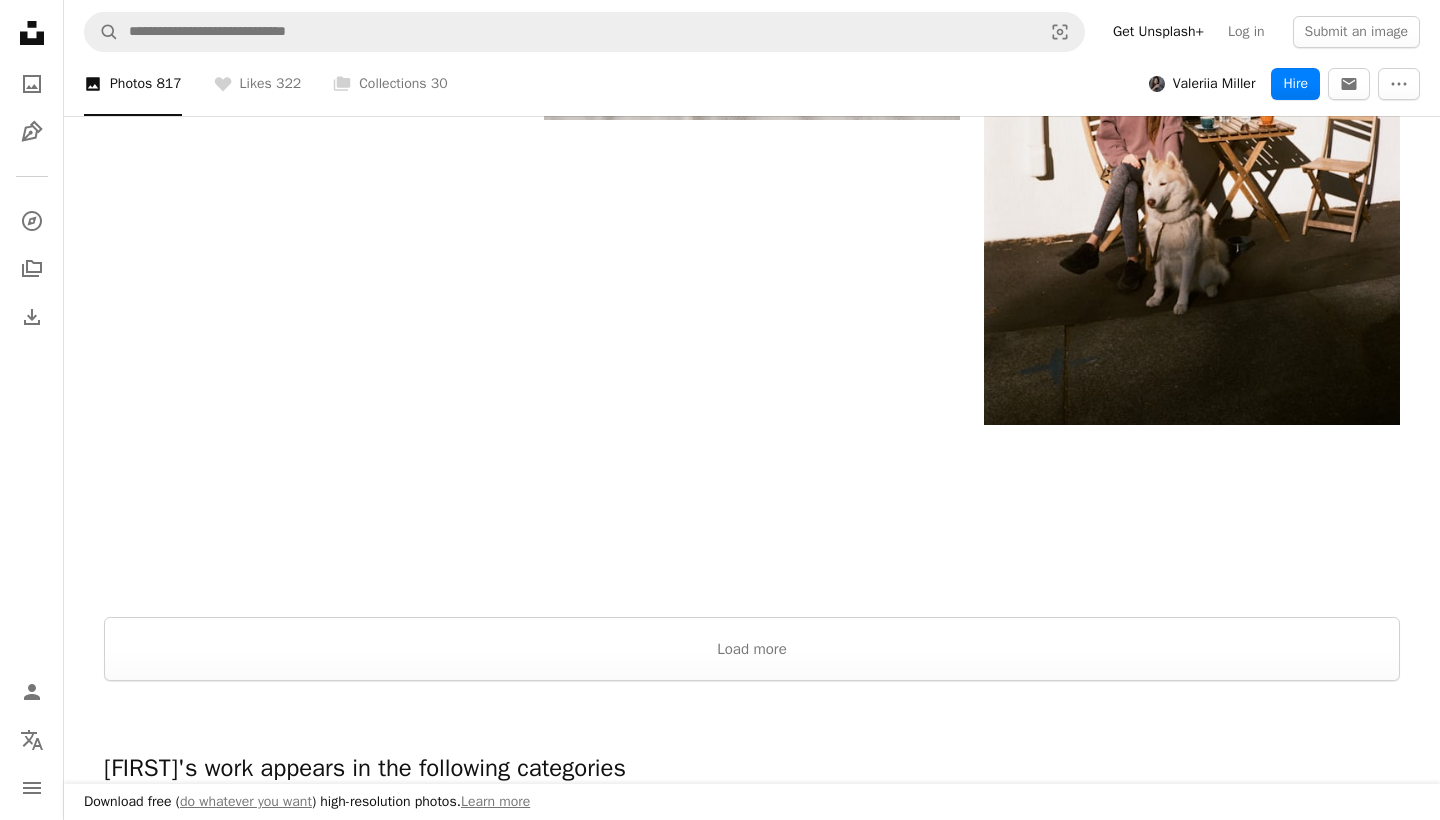 scroll, scrollTop: 3394, scrollLeft: 0, axis: vertical 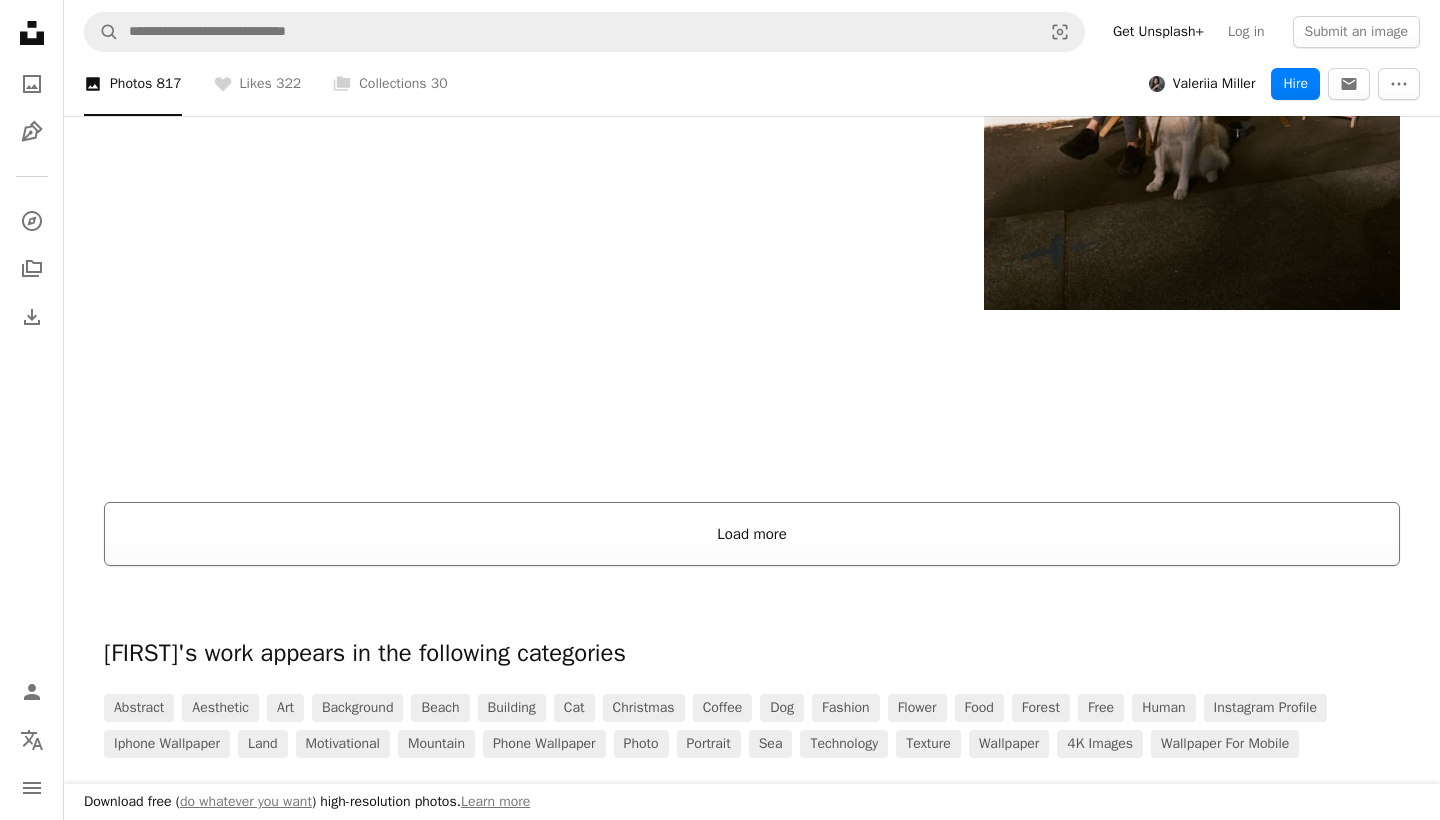 click on "Load more" at bounding box center [752, 534] 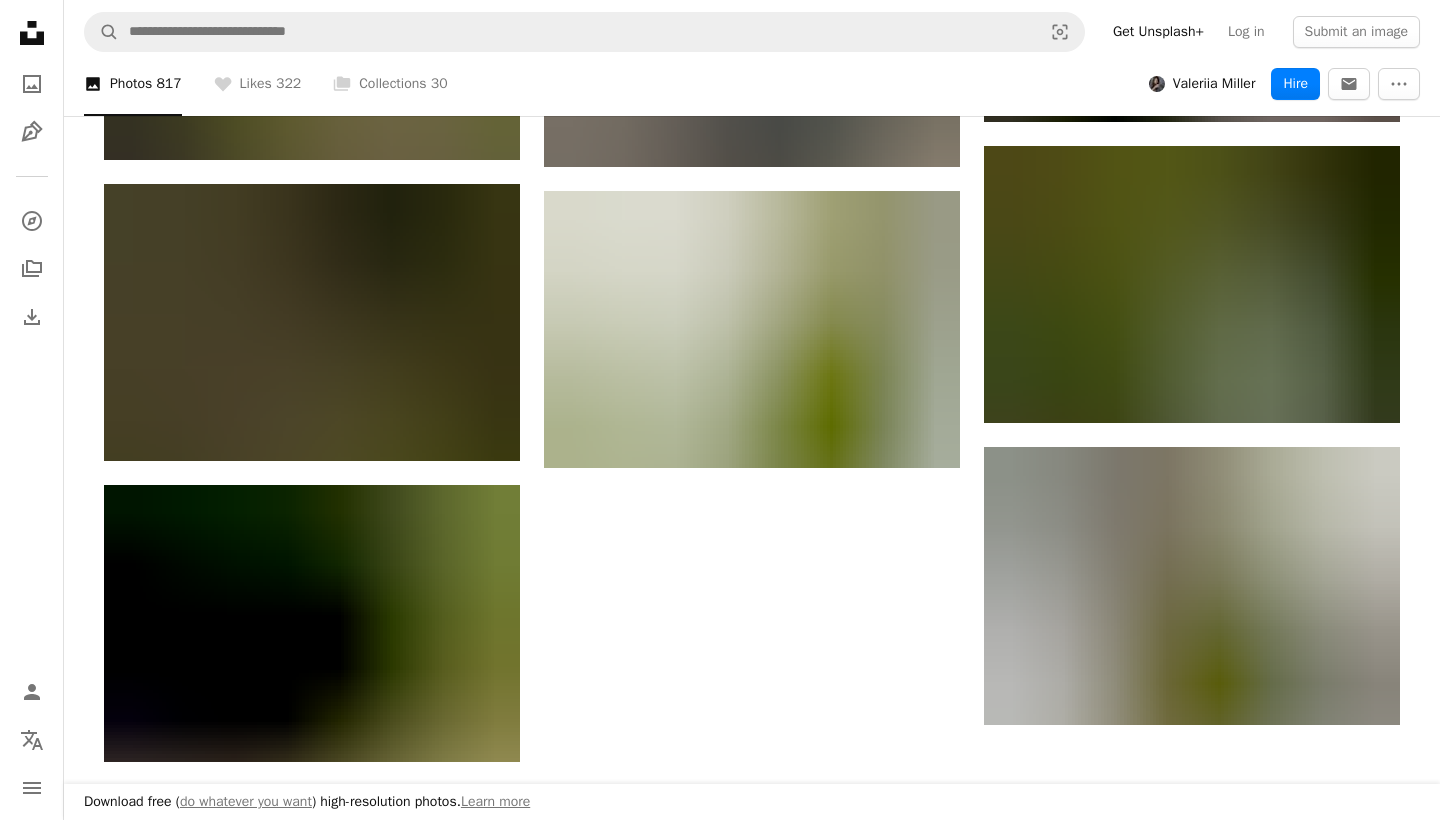 scroll, scrollTop: 23737, scrollLeft: 0, axis: vertical 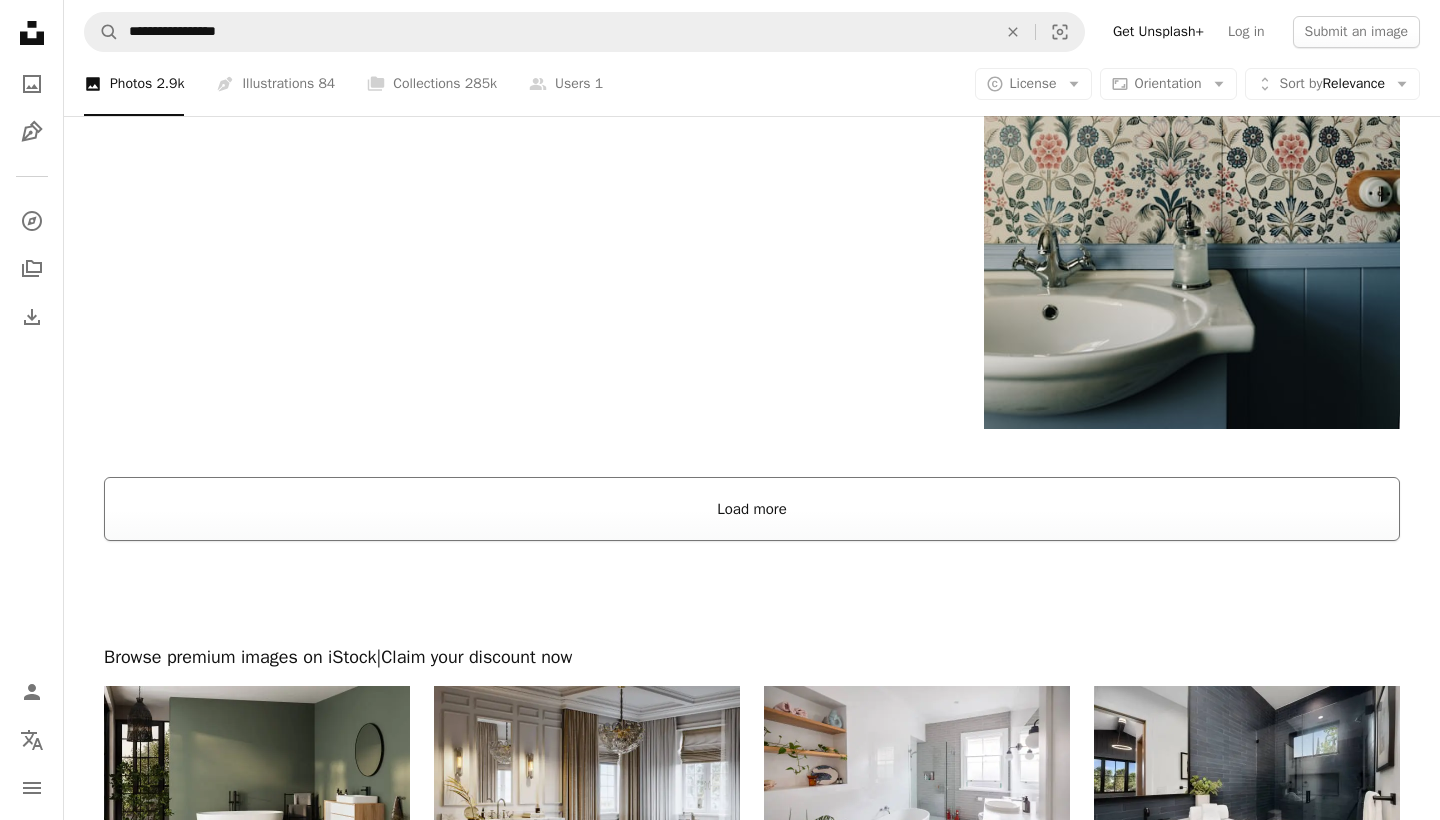 click on "Load more" at bounding box center (752, 509) 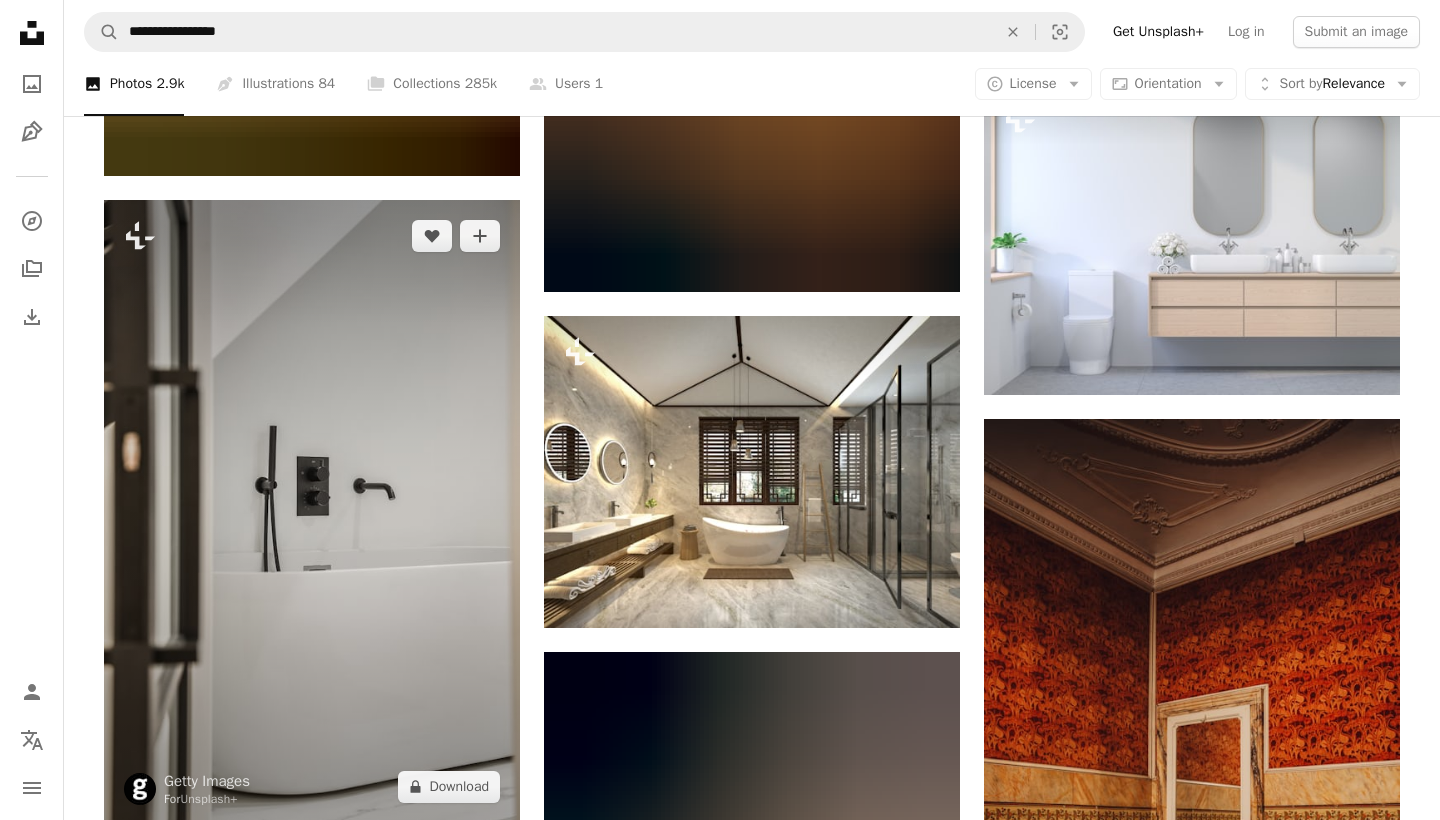 scroll, scrollTop: 117059, scrollLeft: 0, axis: vertical 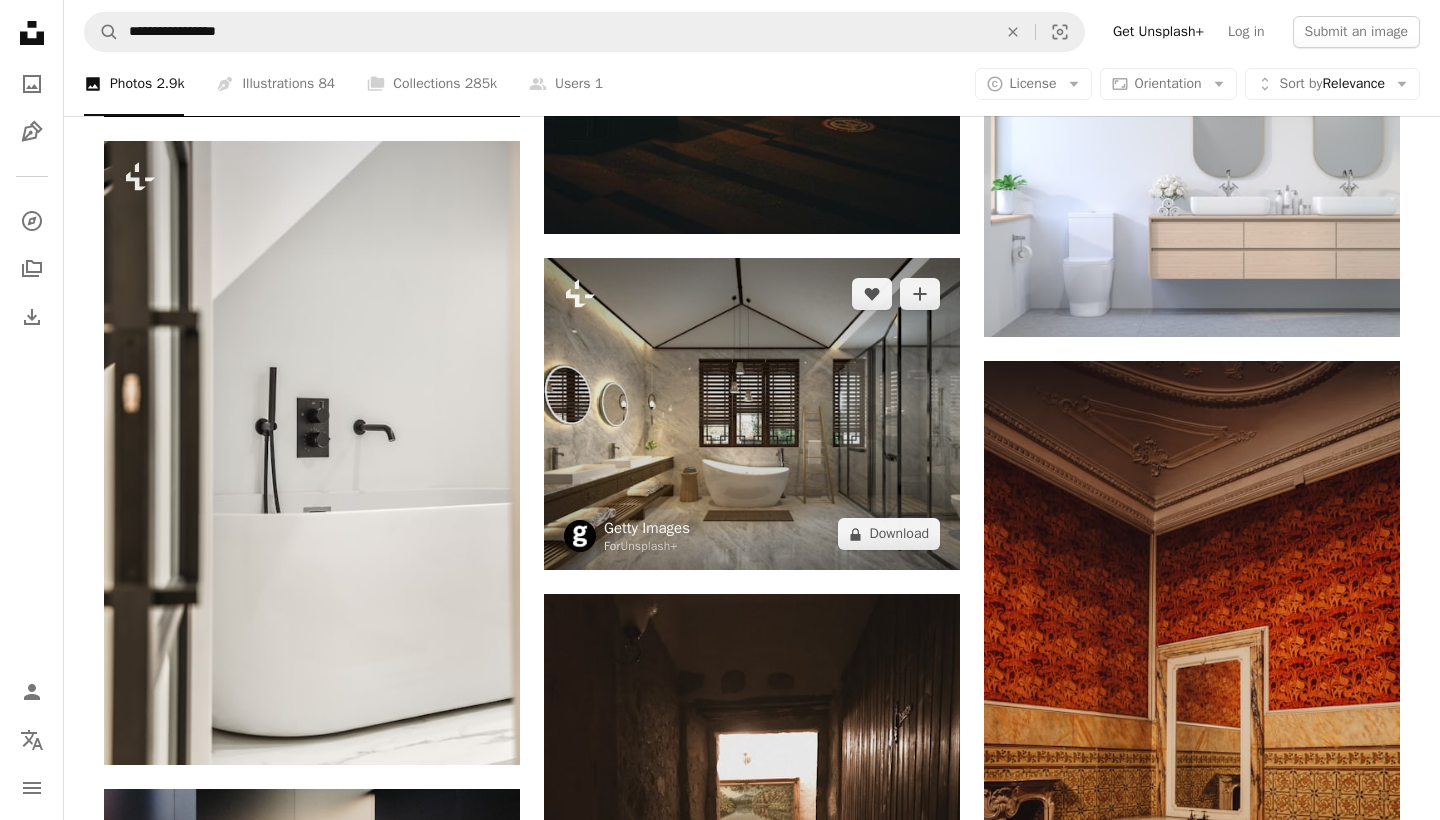 click on "Getty Images" at bounding box center (647, 528) 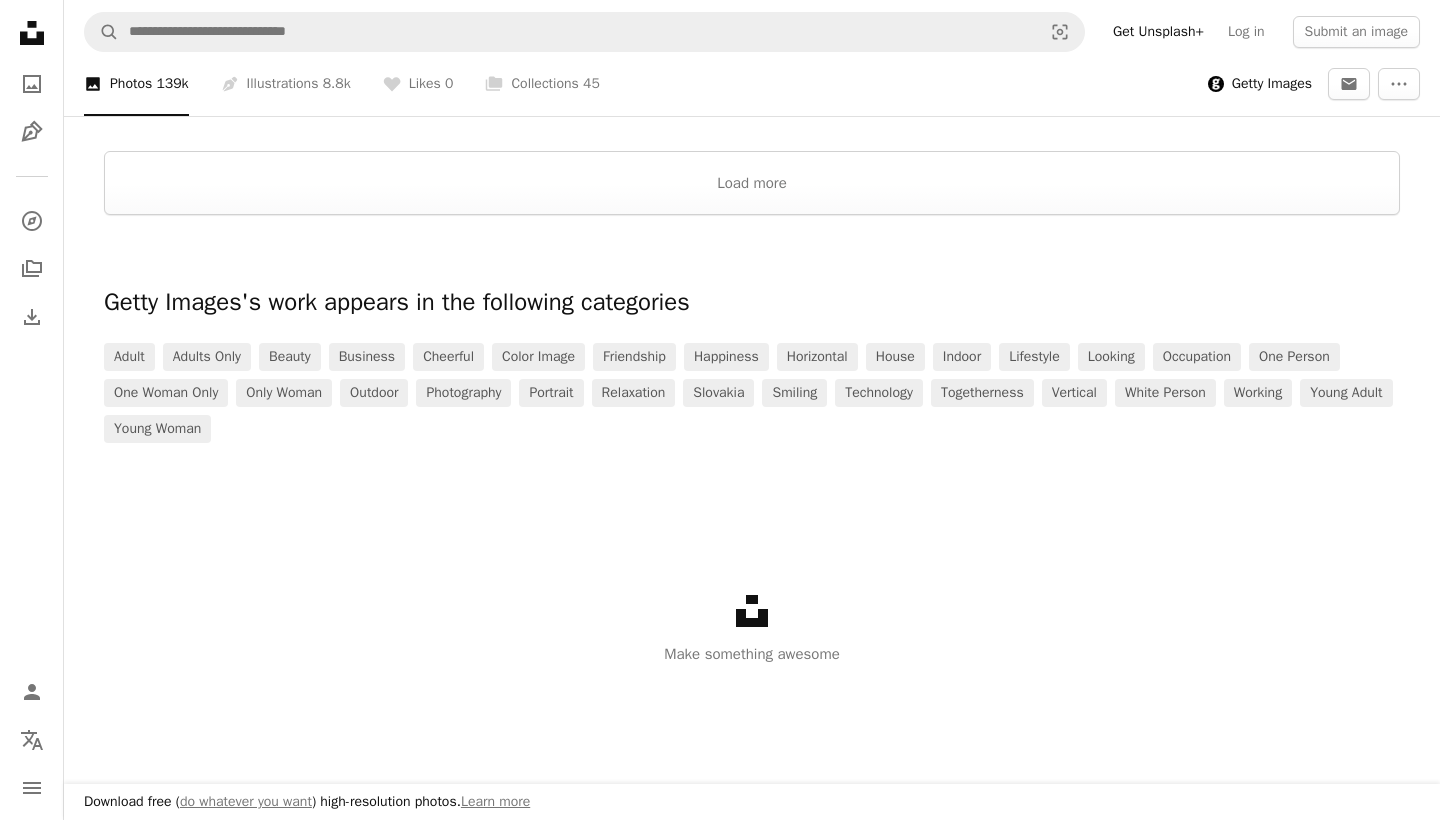 scroll, scrollTop: 3136, scrollLeft: 0, axis: vertical 